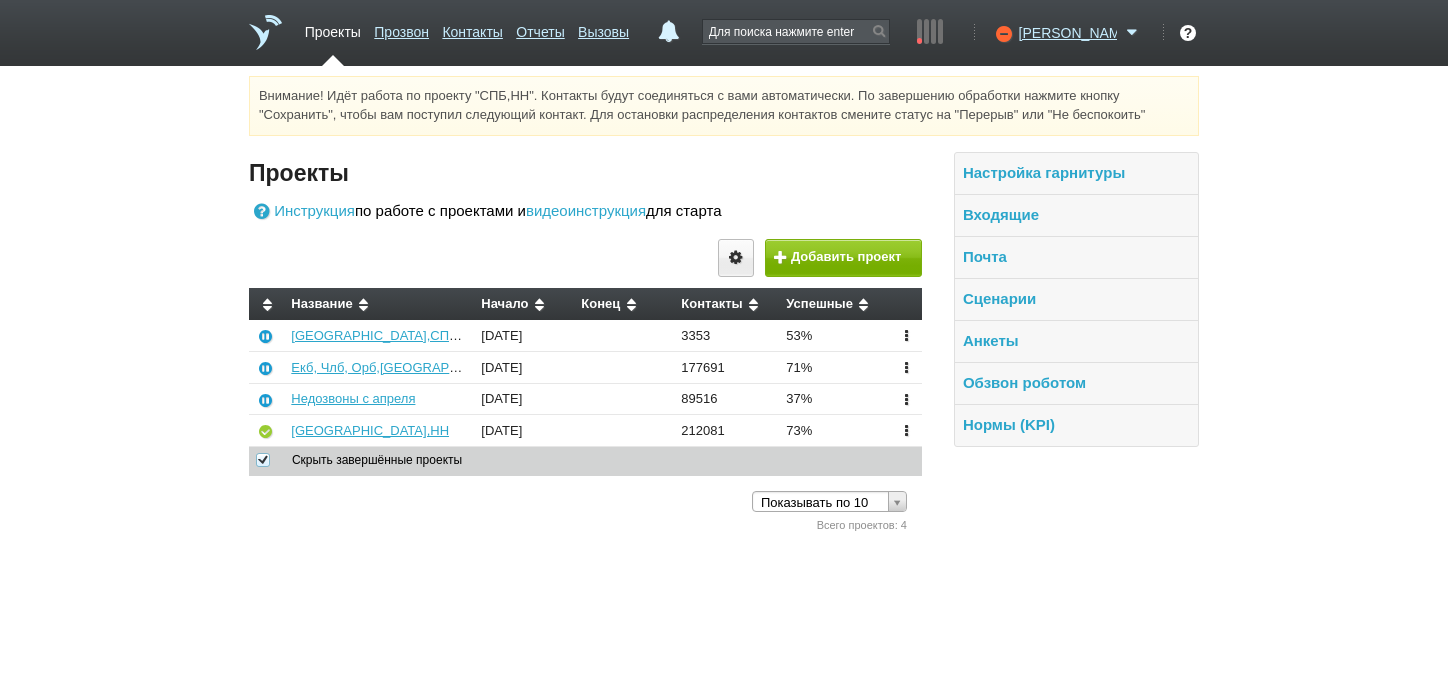 scroll, scrollTop: 0, scrollLeft: 0, axis: both 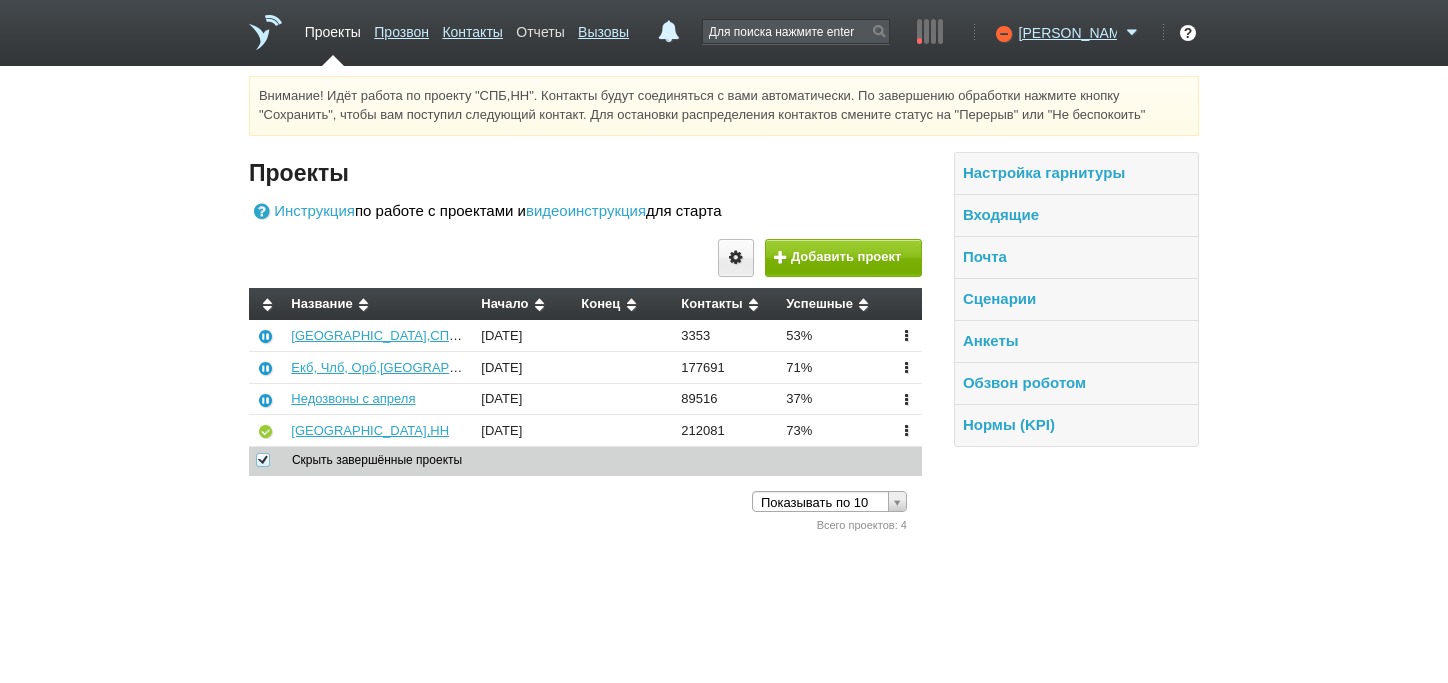 click on "Отчеты" at bounding box center (540, 28) 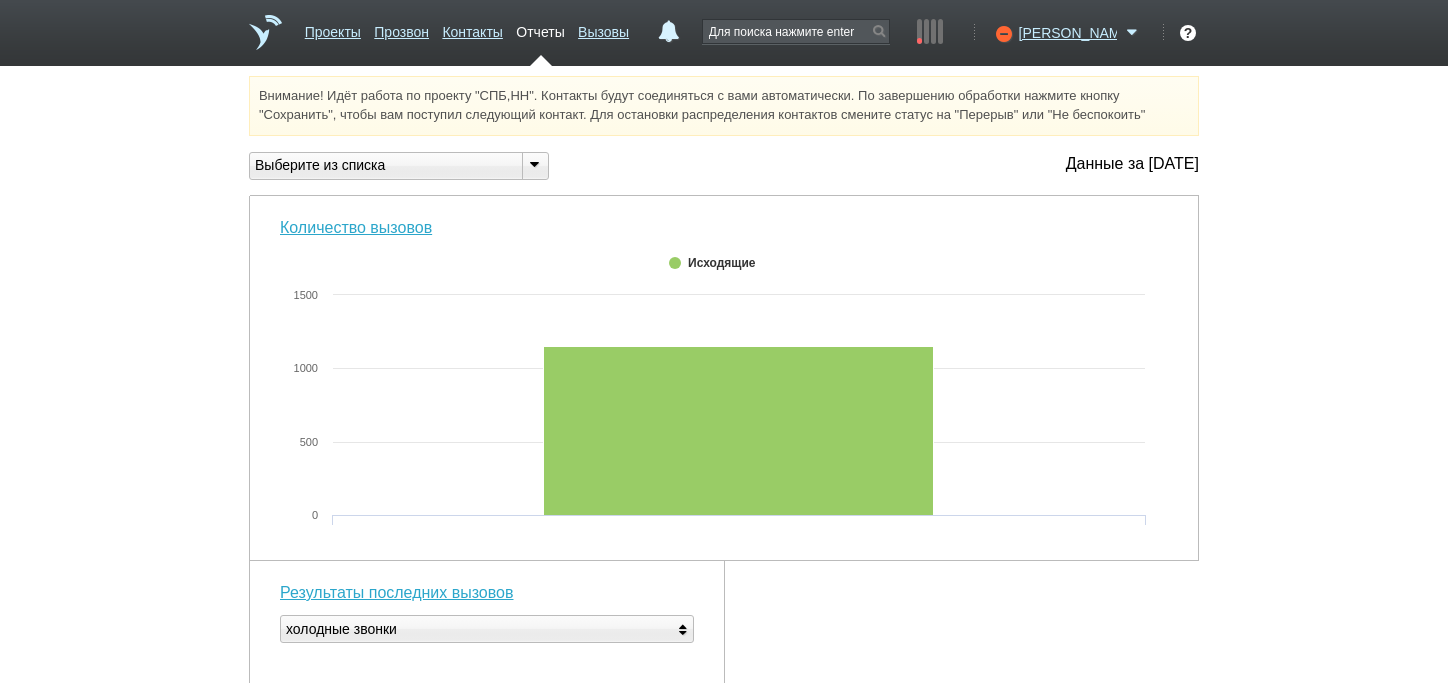 click at bounding box center (534, 164) 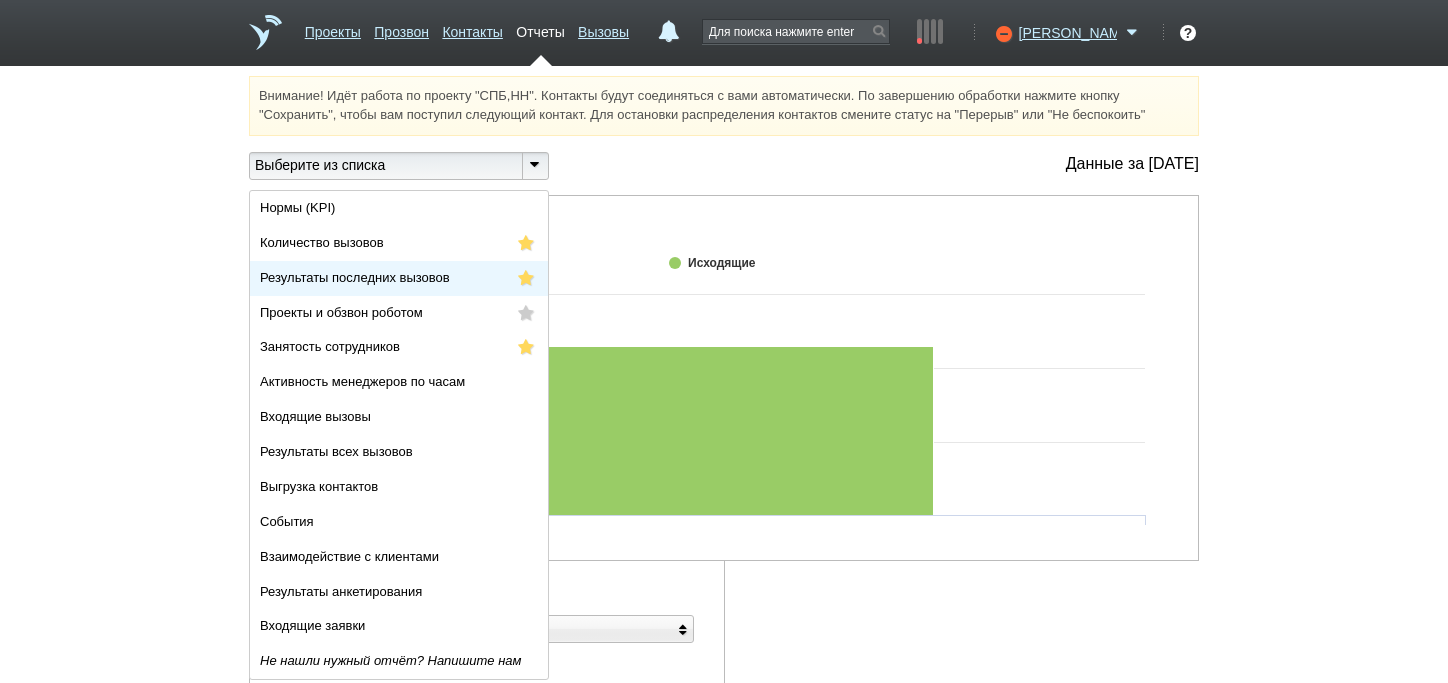 click on "Результаты последних вызовов" at bounding box center [399, 278] 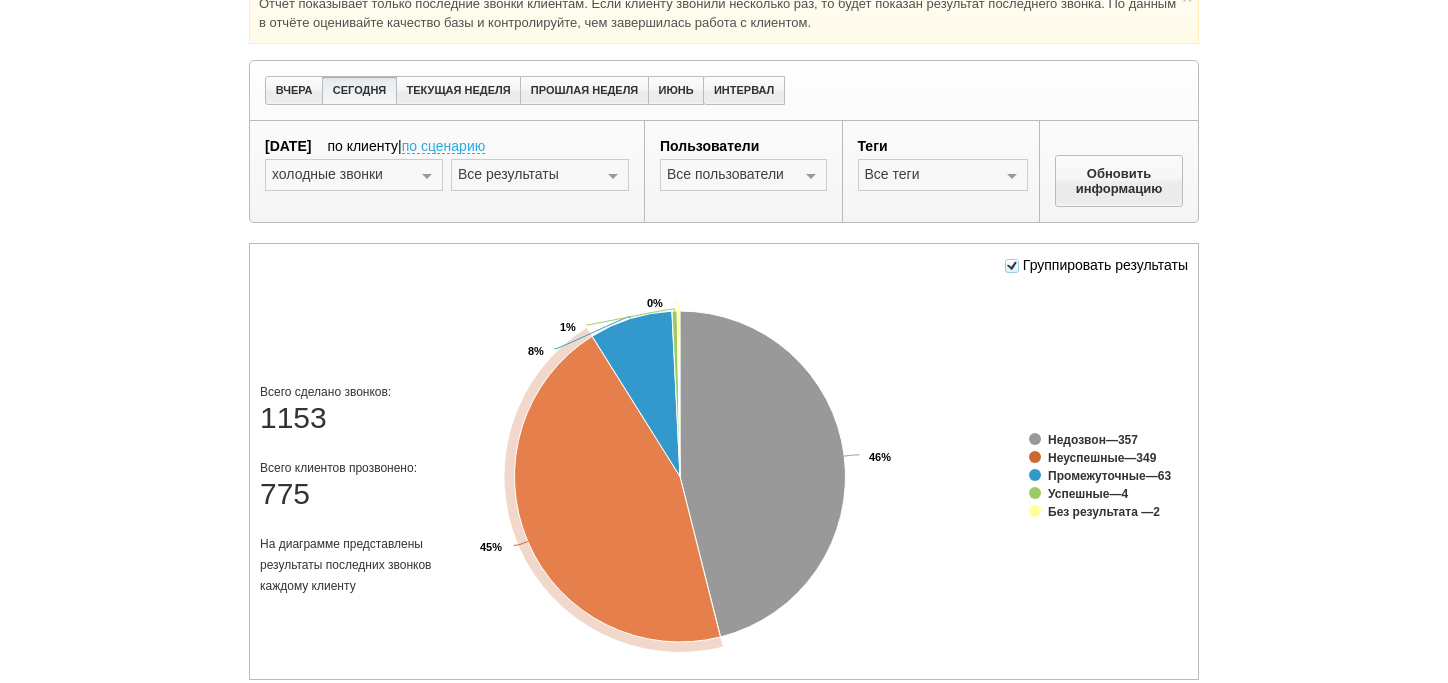 scroll, scrollTop: 200, scrollLeft: 0, axis: vertical 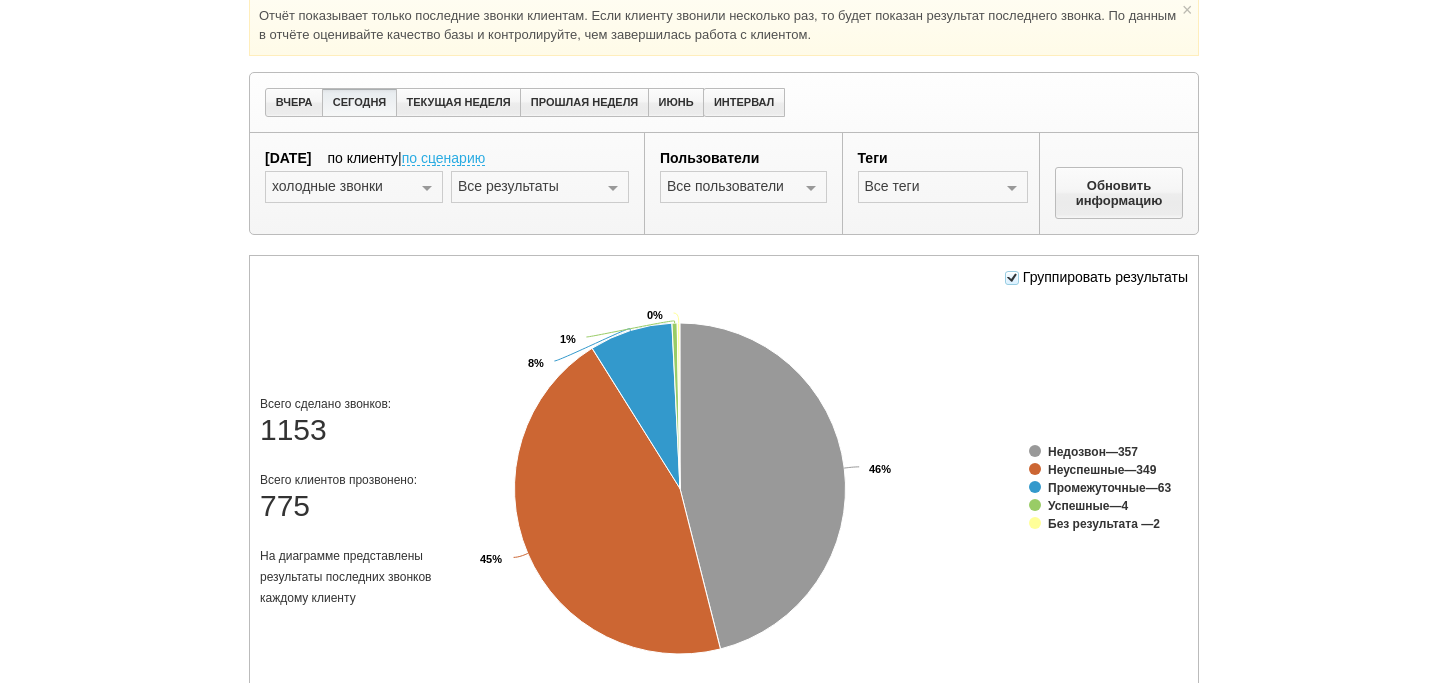 click at bounding box center (1012, 278) 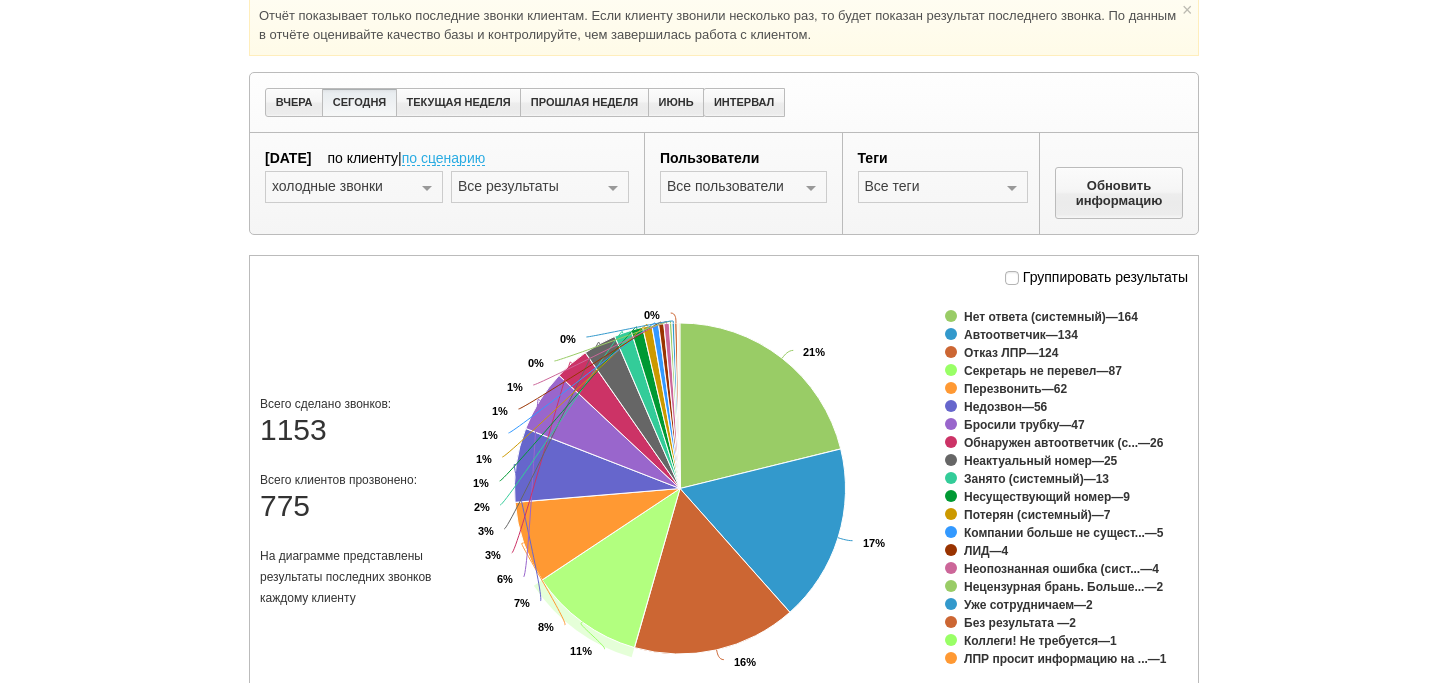 click 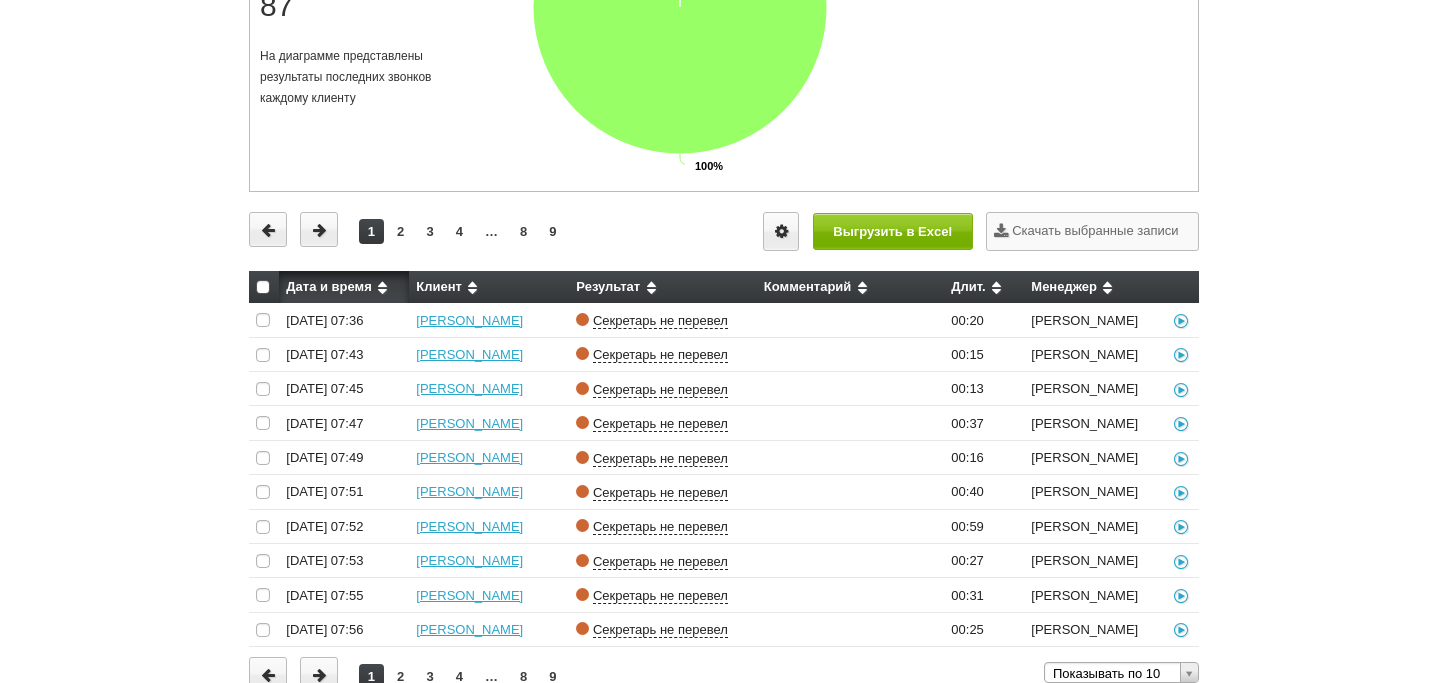 scroll, scrollTop: 700, scrollLeft: 0, axis: vertical 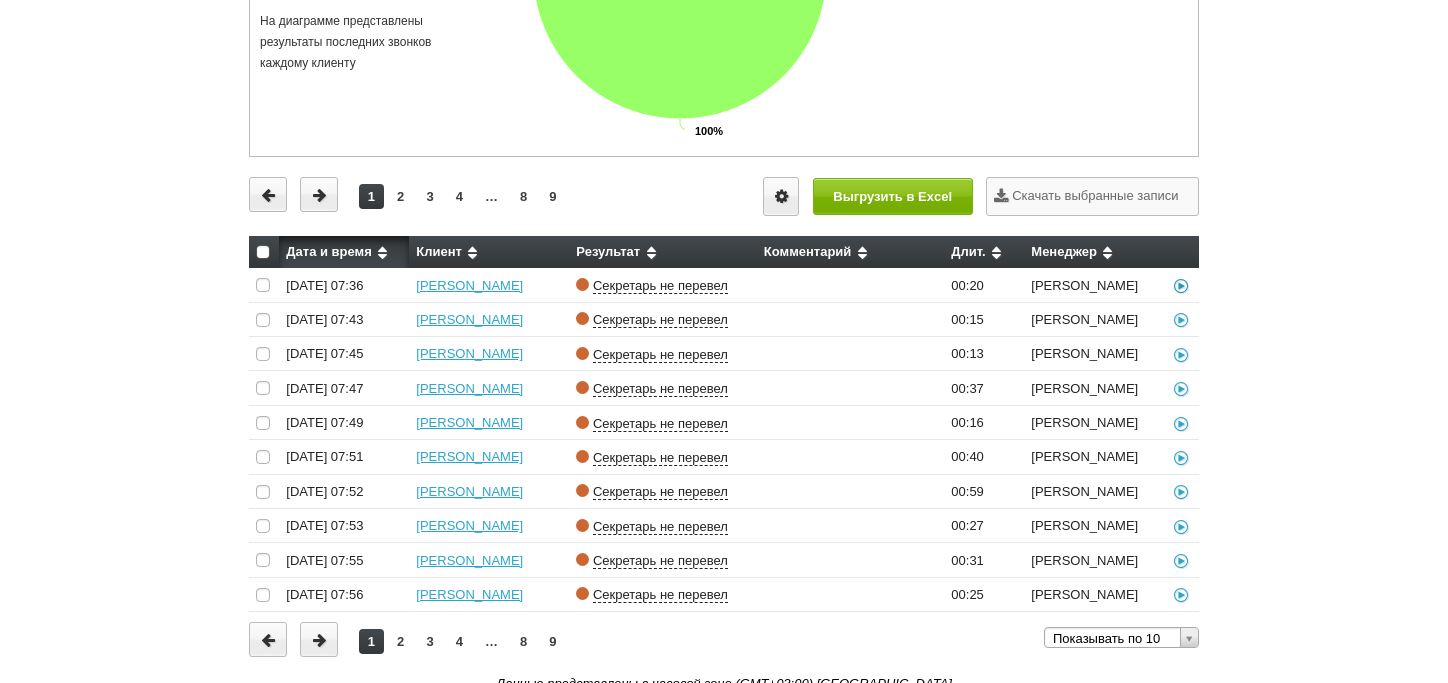 click at bounding box center (1181, 286) 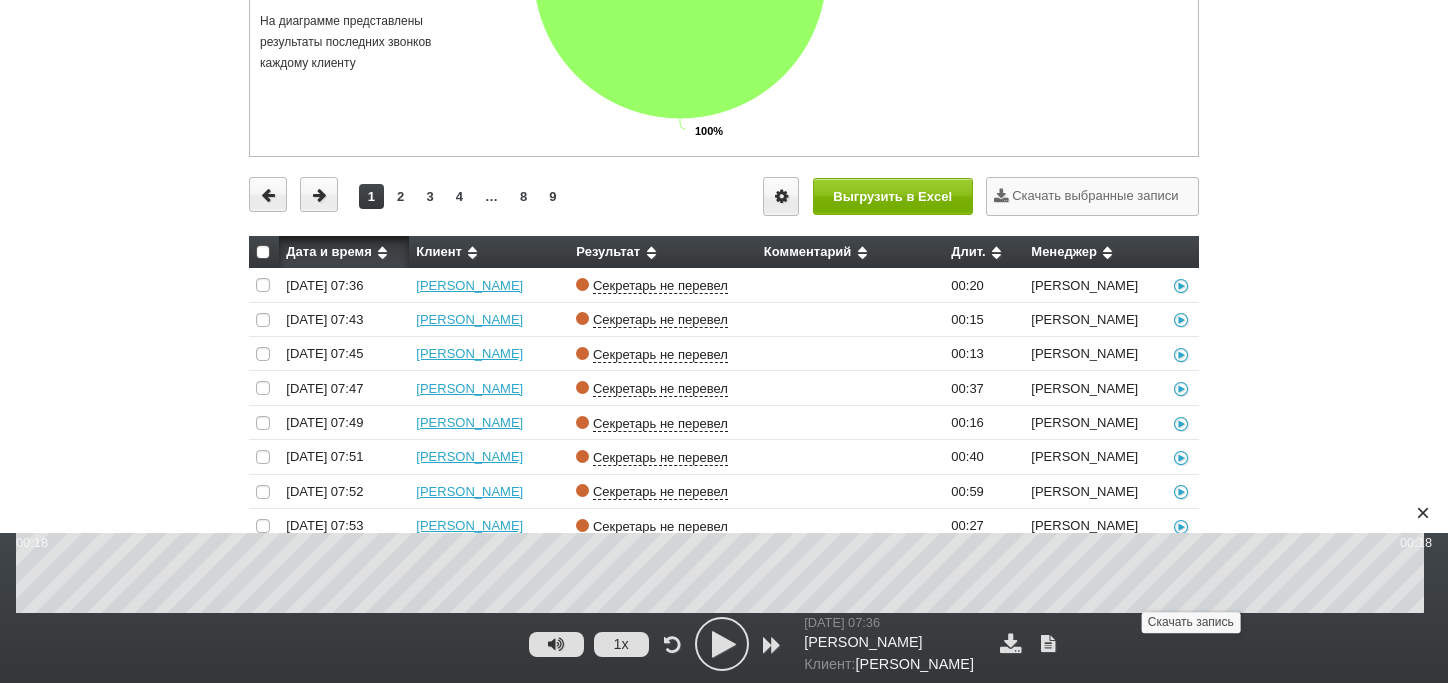 click at bounding box center [1010, 643] 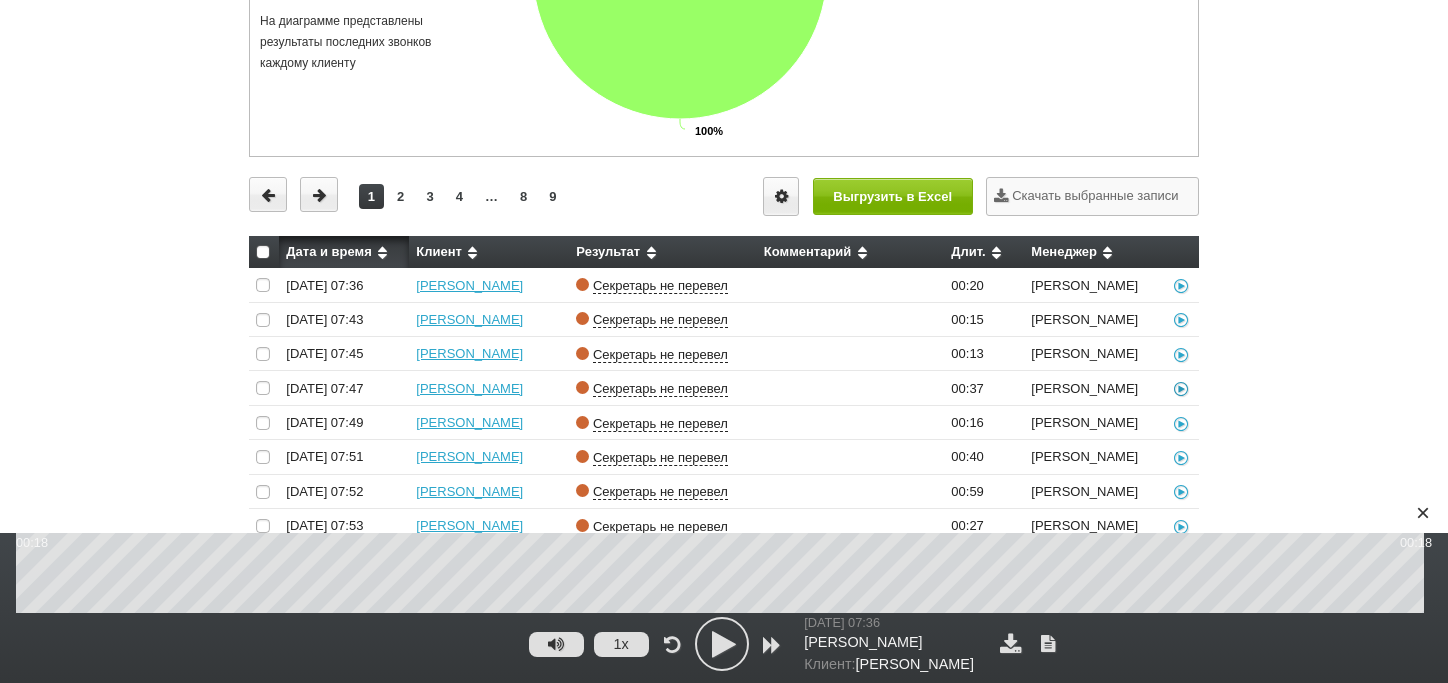 click at bounding box center [1181, 389] 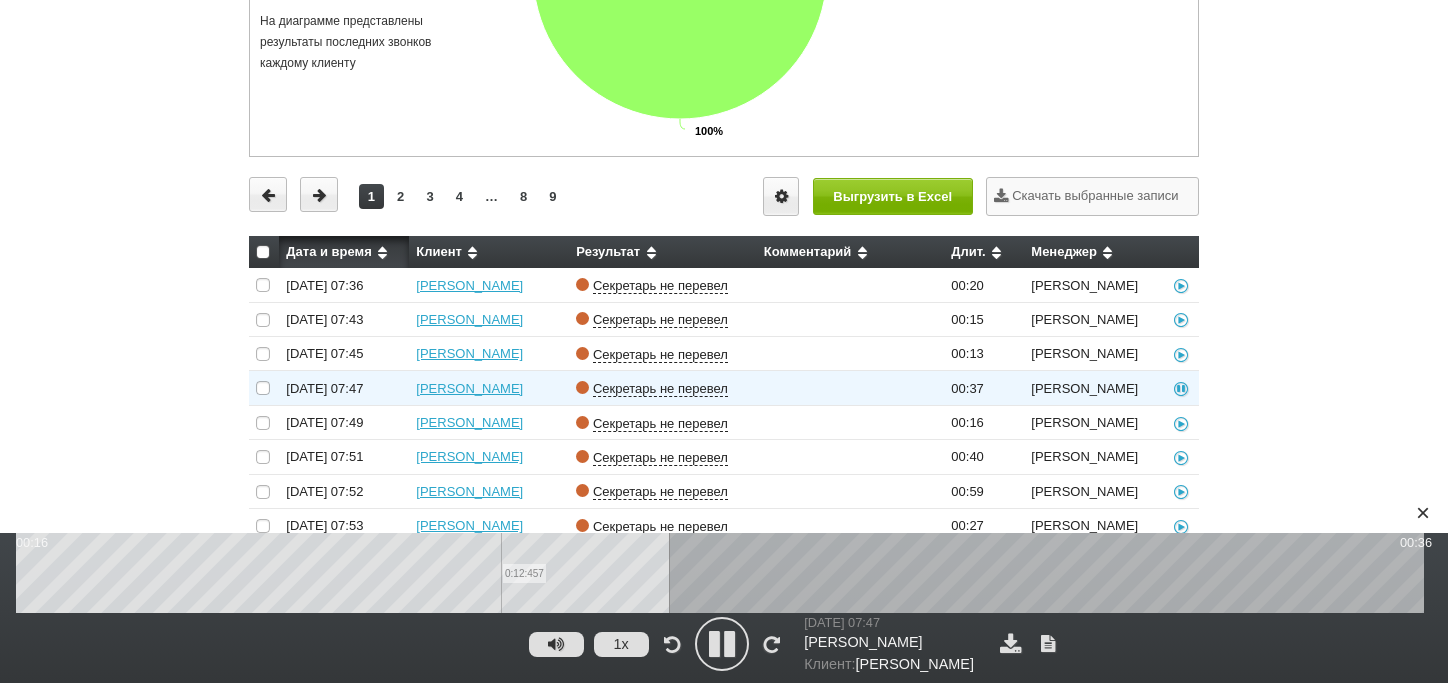 click on "0:12:457" at bounding box center [724, 573] 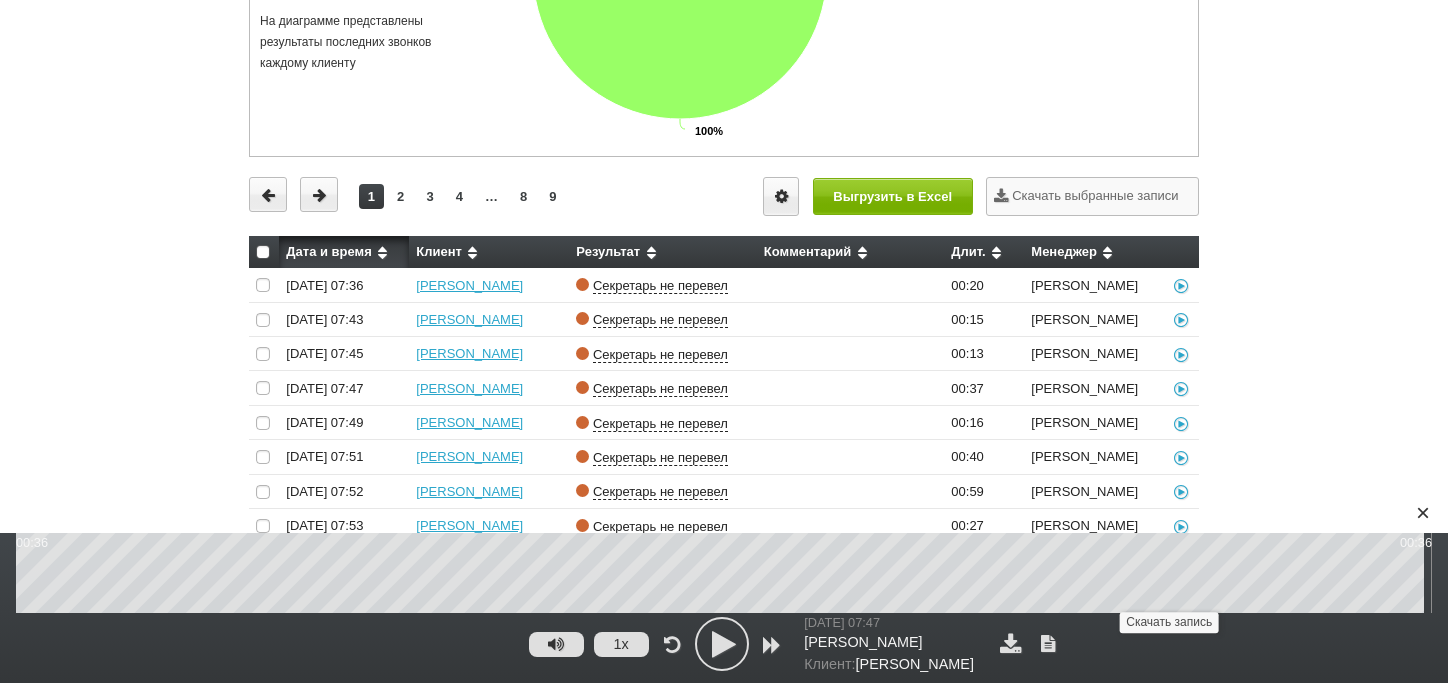 click at bounding box center (1010, 643) 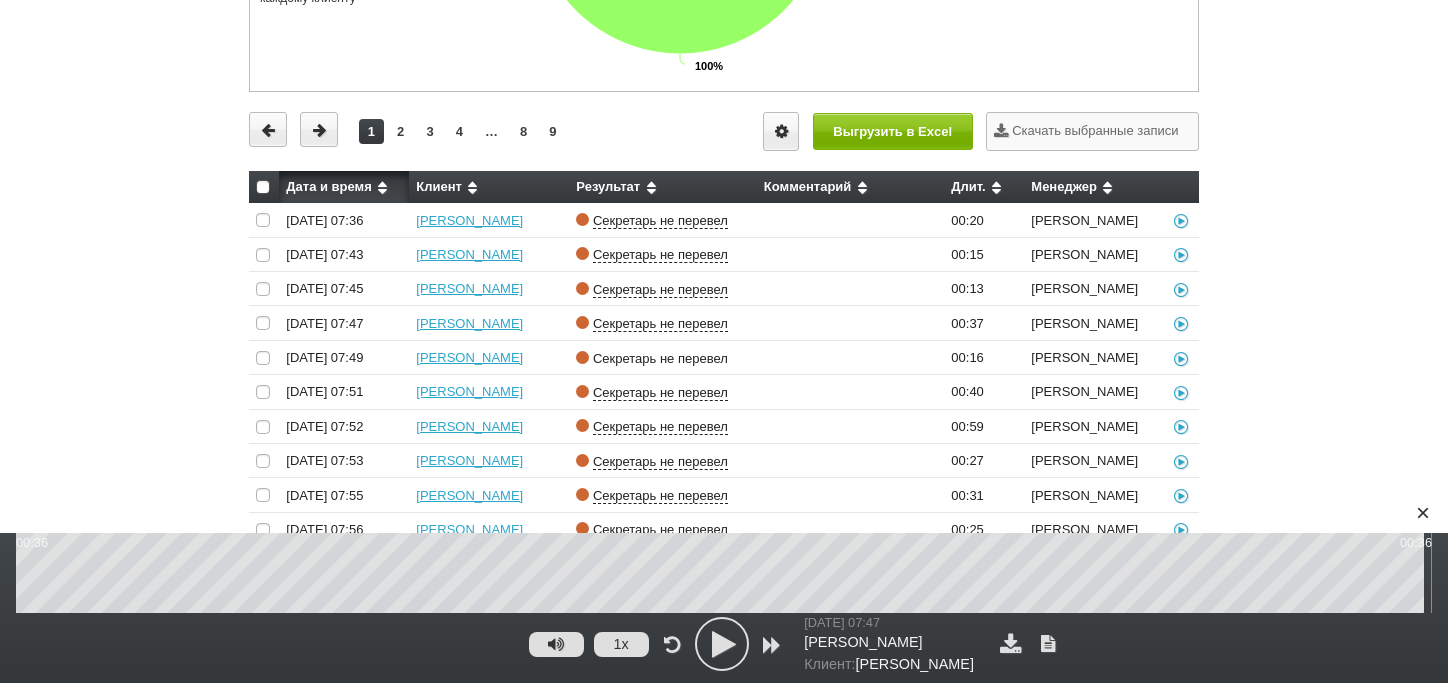 scroll, scrollTop: 800, scrollLeft: 0, axis: vertical 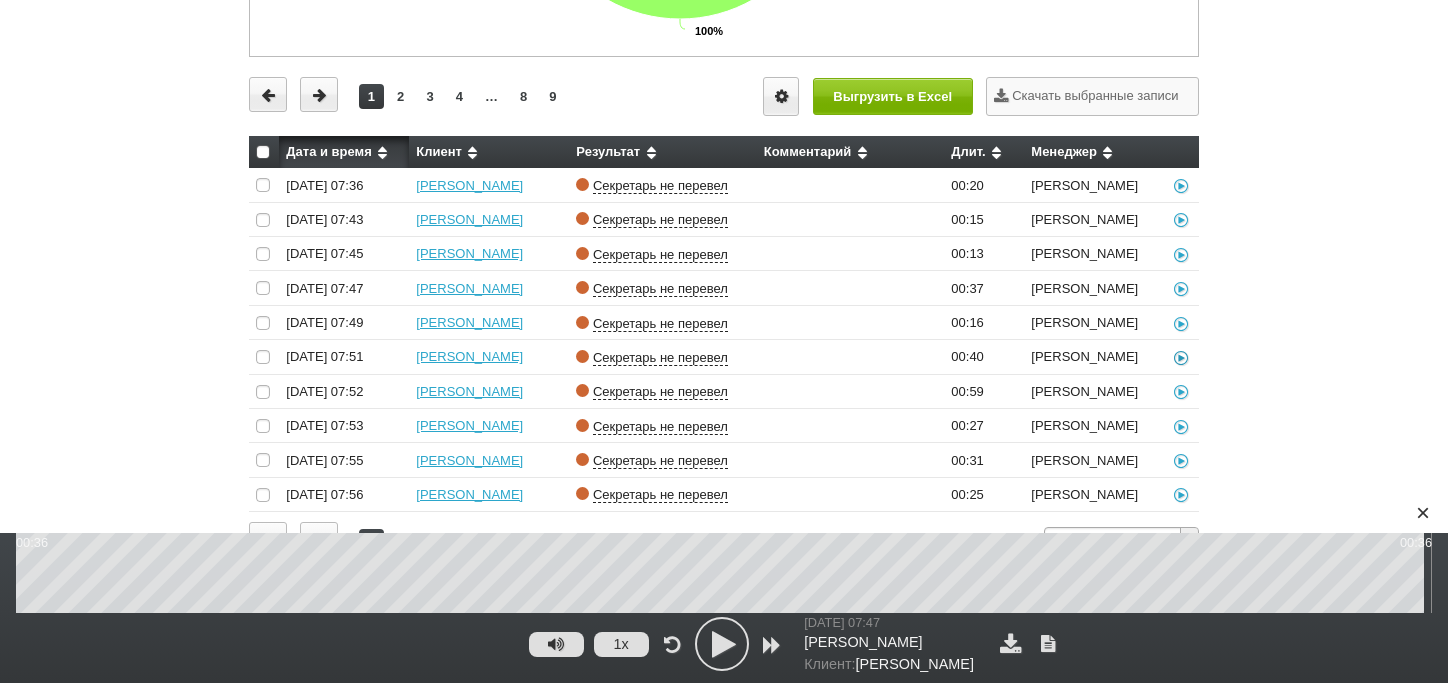 click at bounding box center [1181, 357] 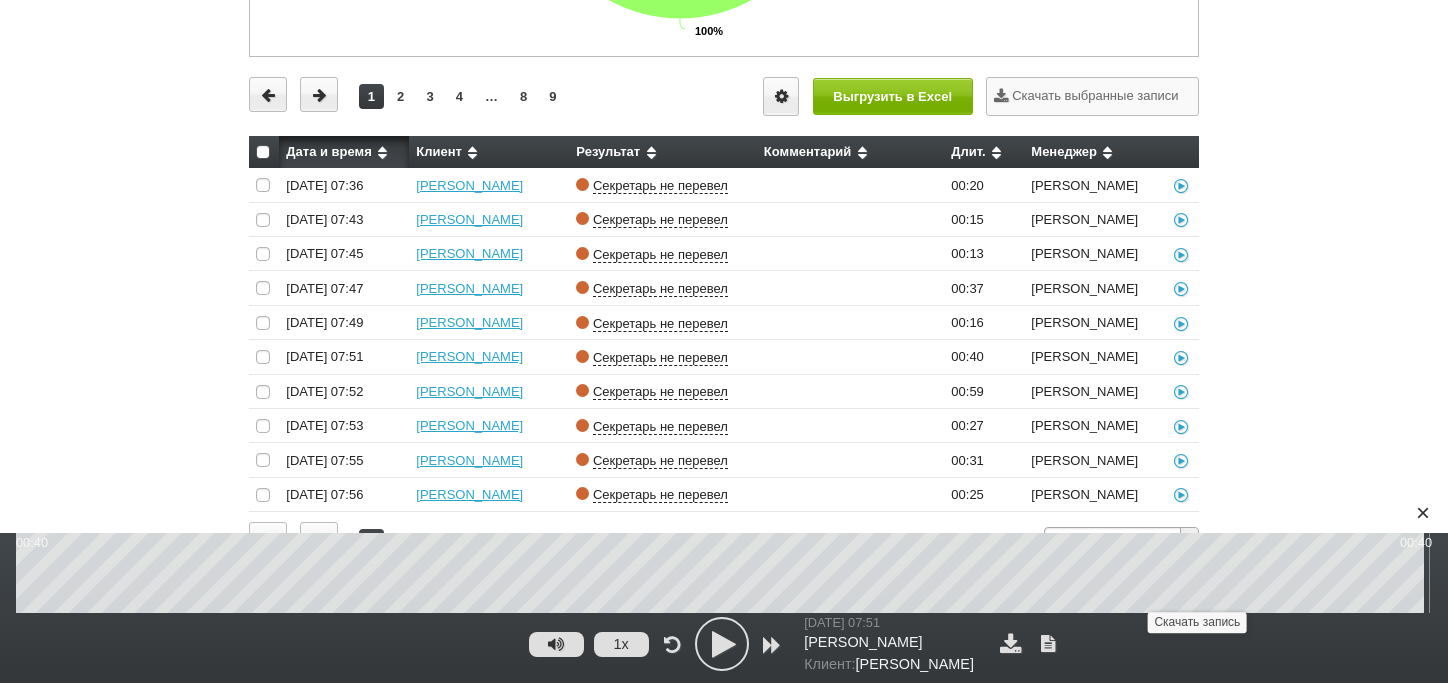 click at bounding box center (1010, 643) 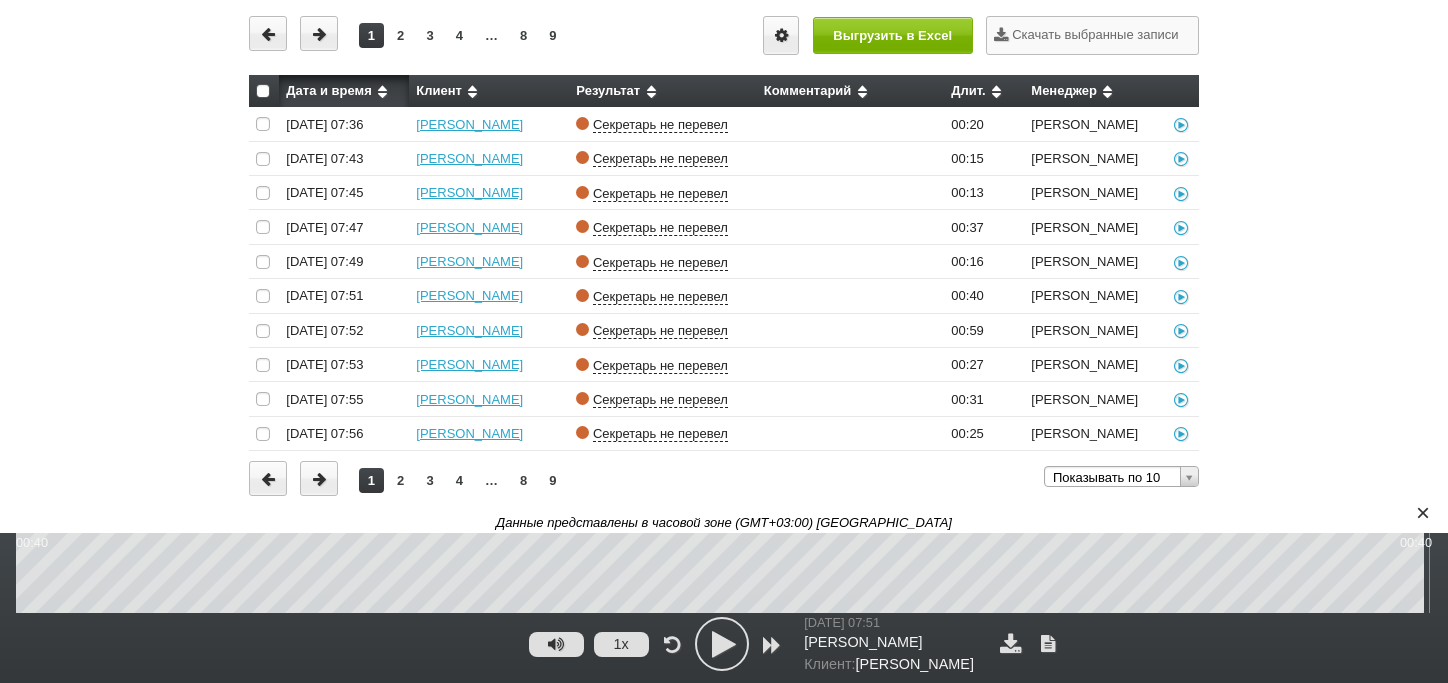 scroll, scrollTop: 909, scrollLeft: 0, axis: vertical 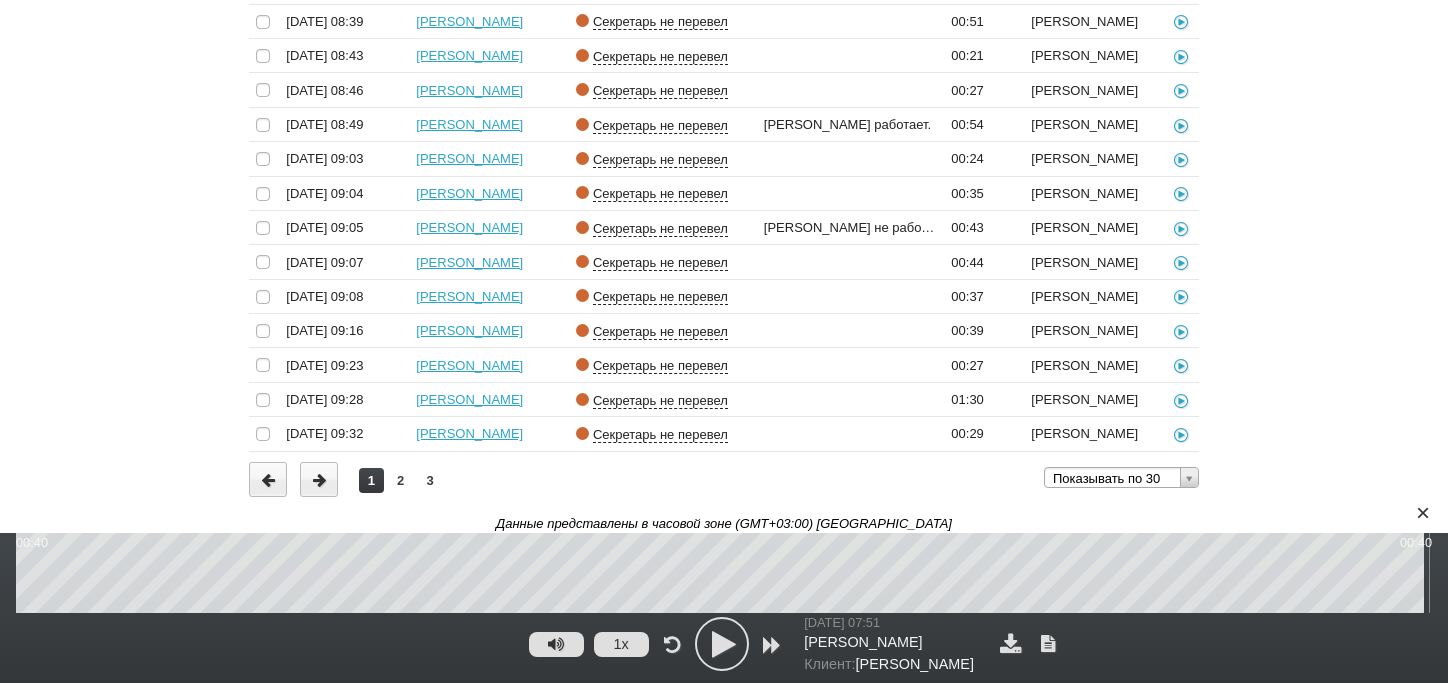 click on "2" at bounding box center [400, 480] 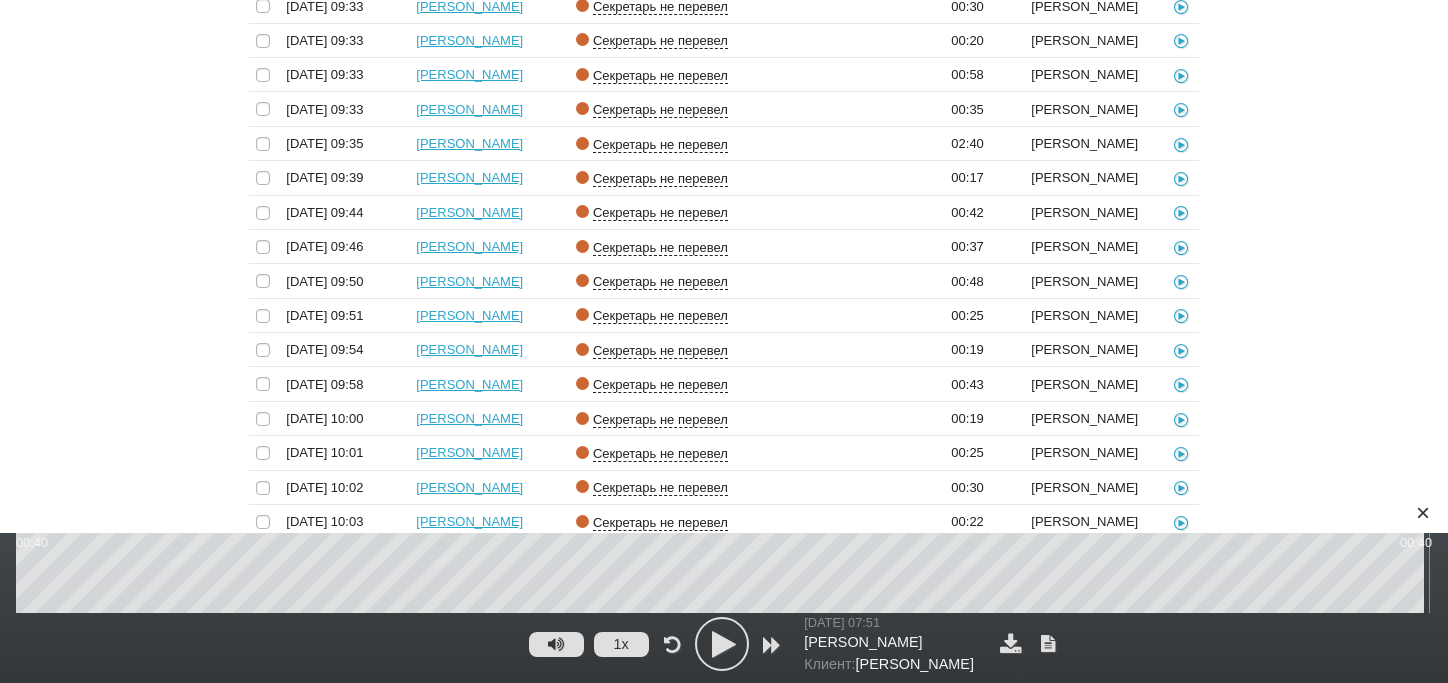 scroll, scrollTop: 976, scrollLeft: 0, axis: vertical 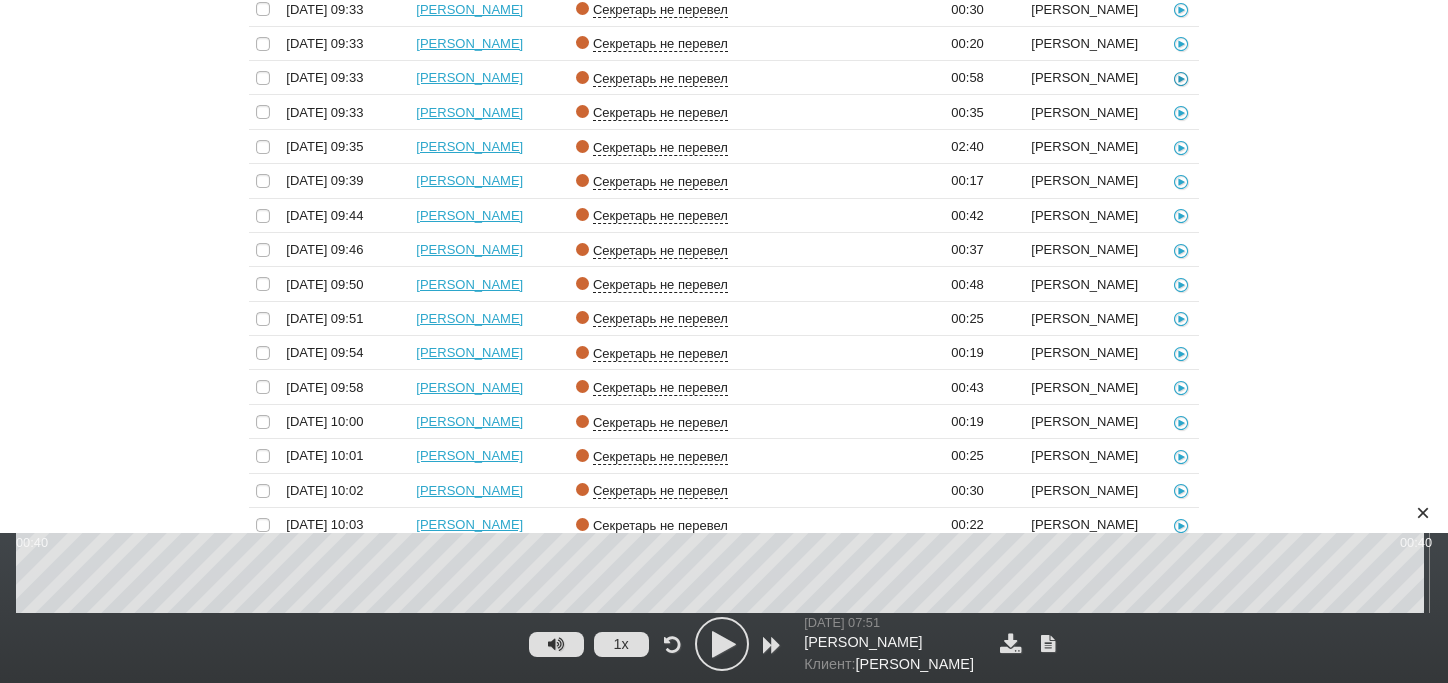 click at bounding box center (1181, 78) 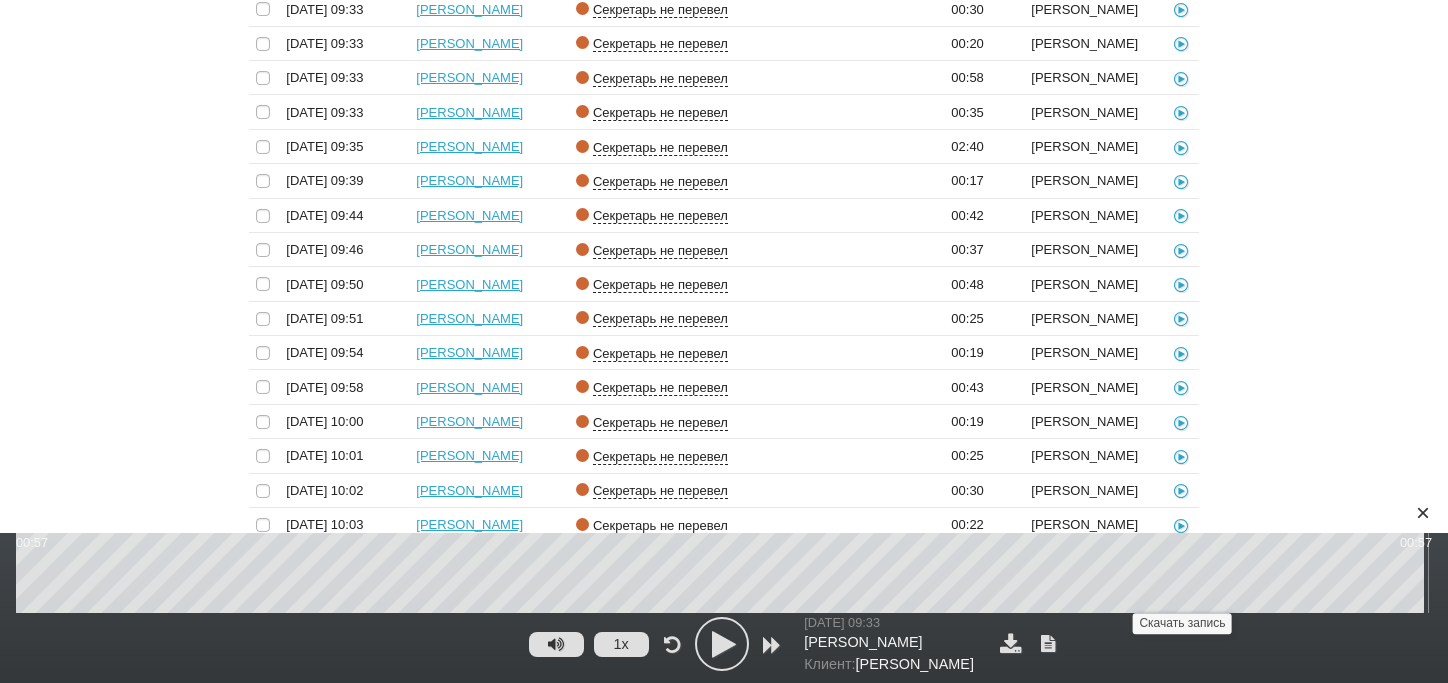 click at bounding box center (1010, 643) 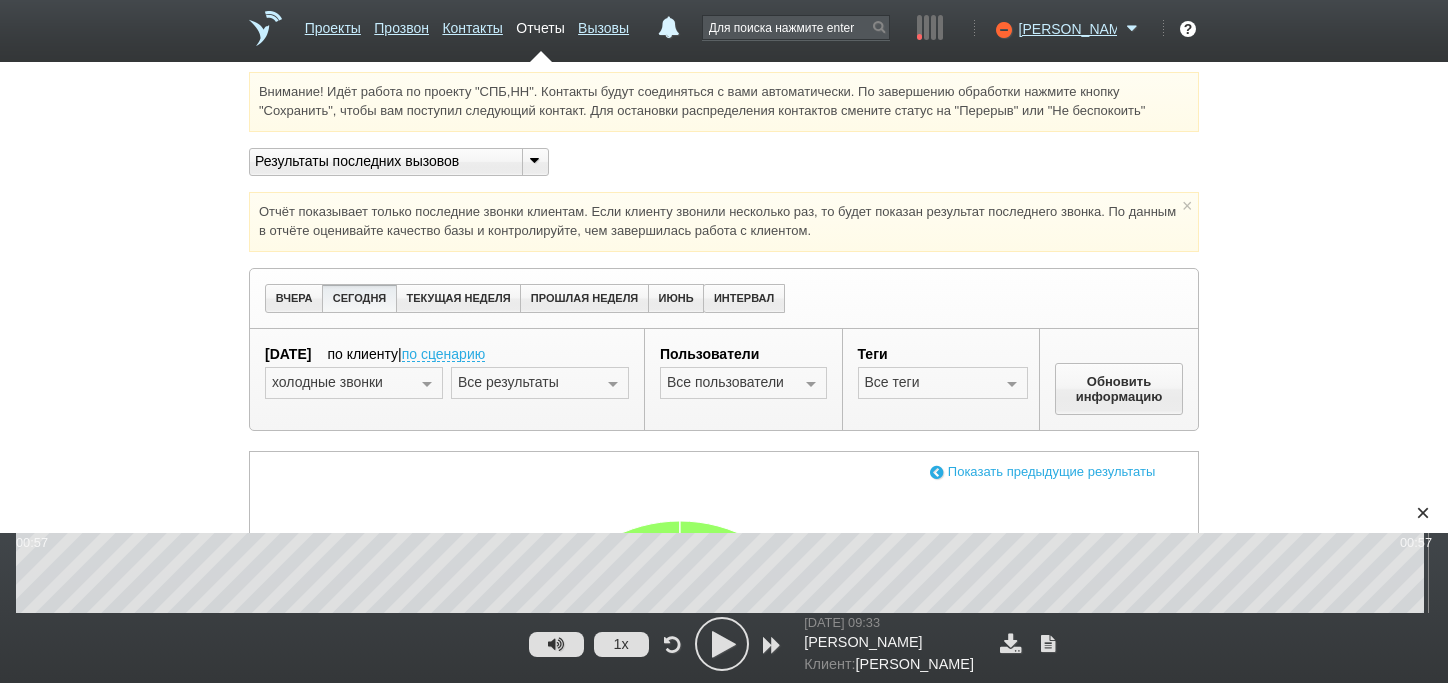 scroll, scrollTop: 0, scrollLeft: 0, axis: both 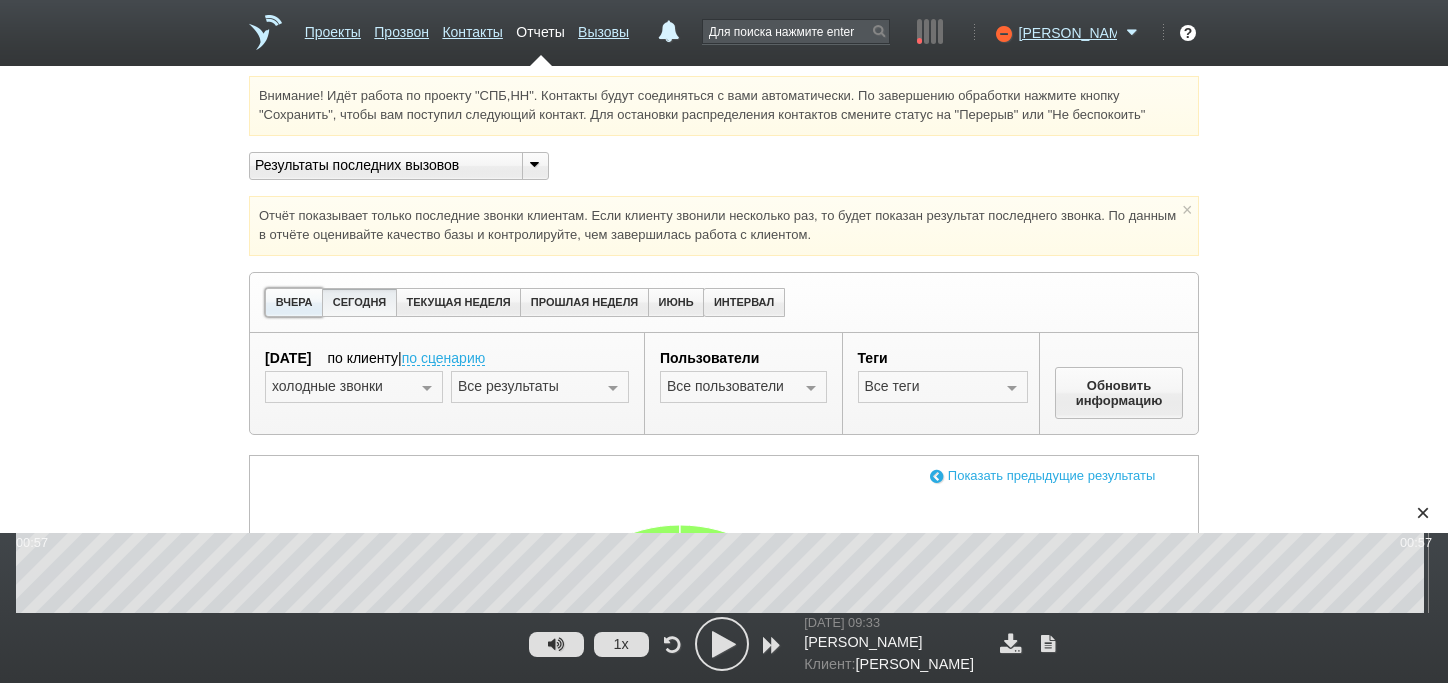 click on "ВЧЕРА" at bounding box center [294, 302] 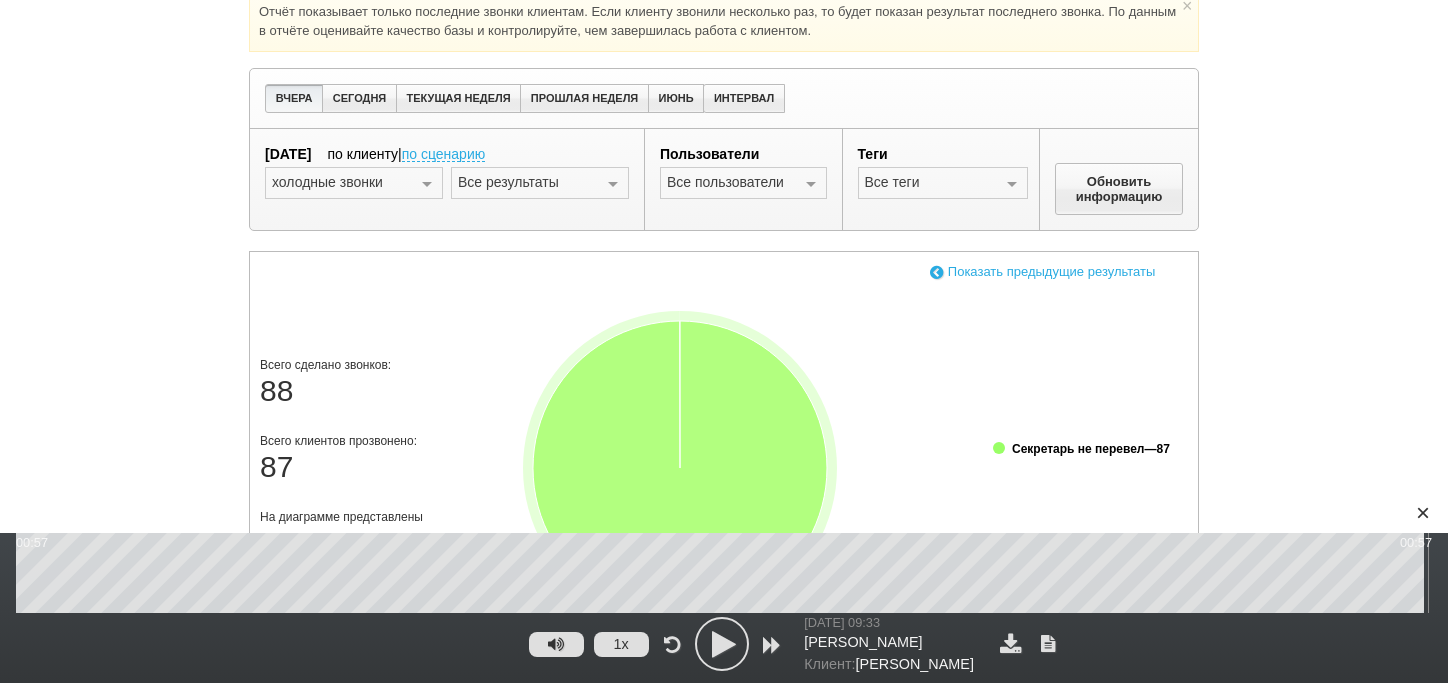 scroll, scrollTop: 200, scrollLeft: 0, axis: vertical 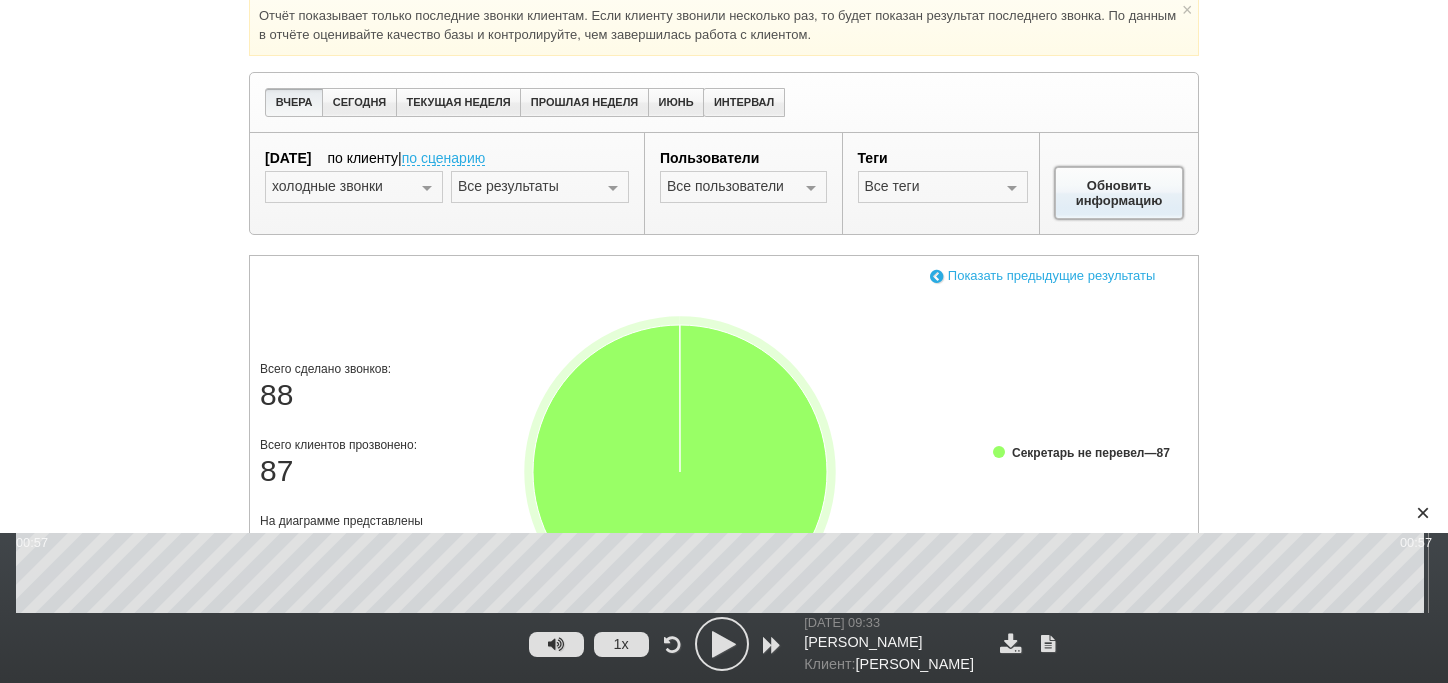 click on "Обновить информацию" at bounding box center (1119, 193) 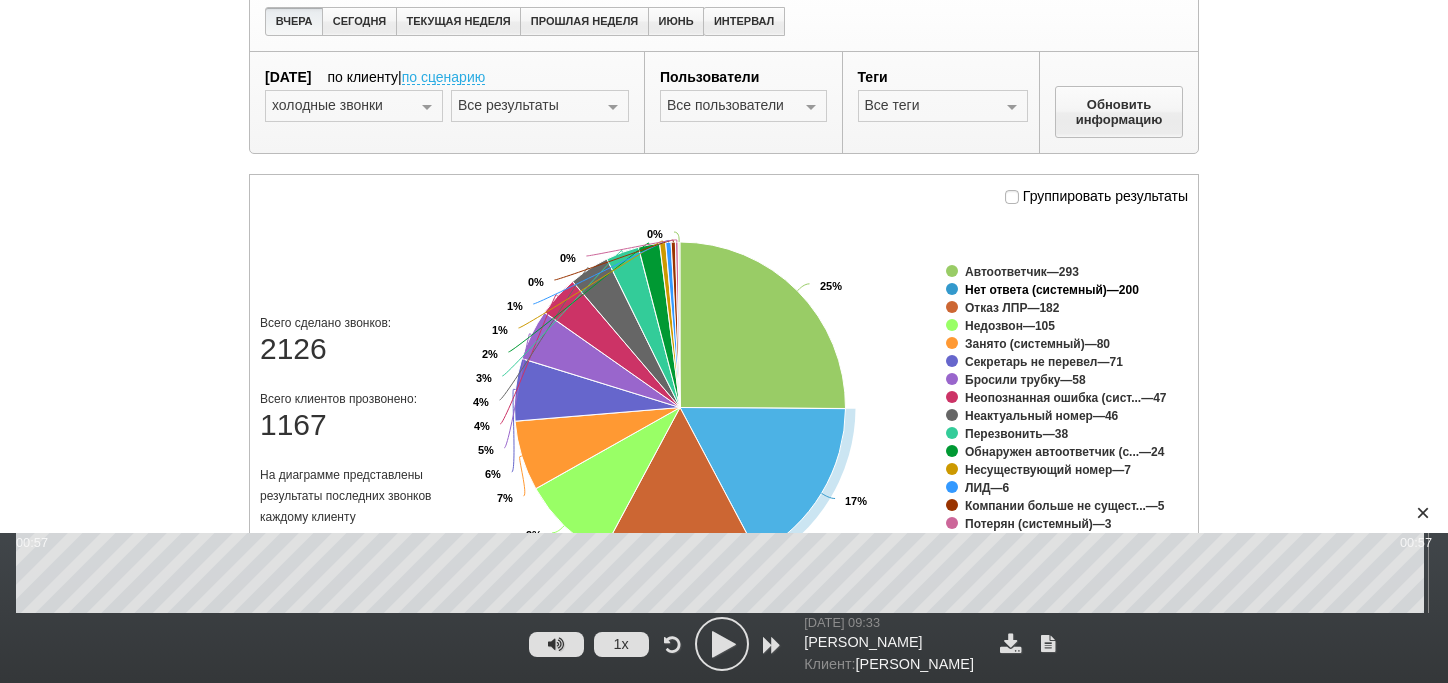 scroll, scrollTop: 400, scrollLeft: 0, axis: vertical 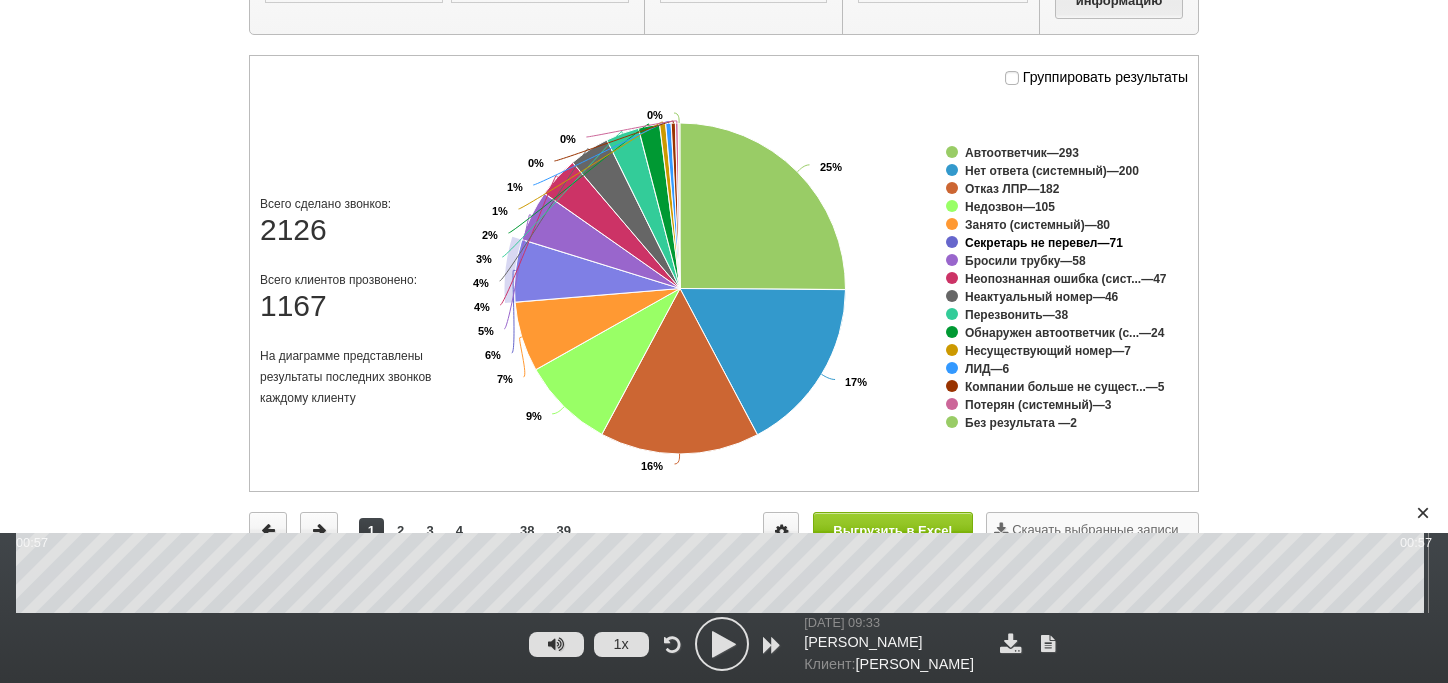 click on "Секретарь не перевел" 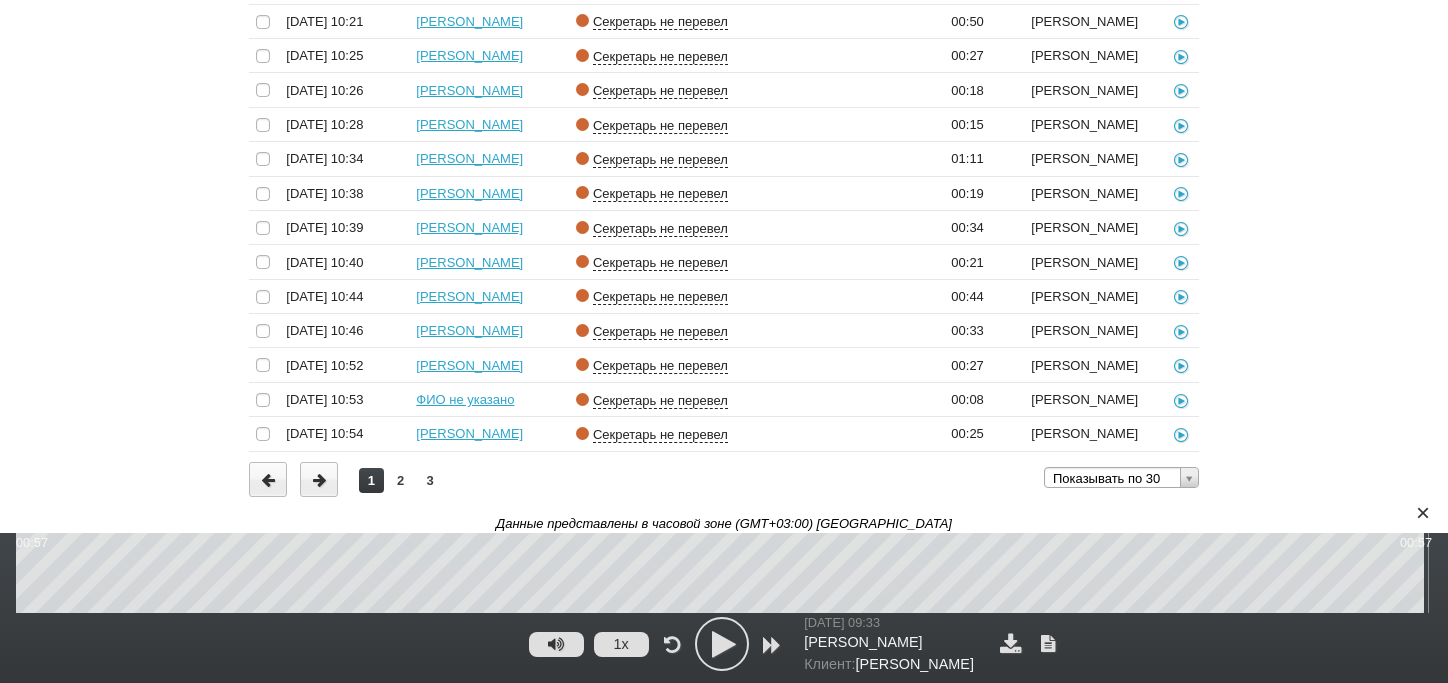 scroll, scrollTop: 1600, scrollLeft: 0, axis: vertical 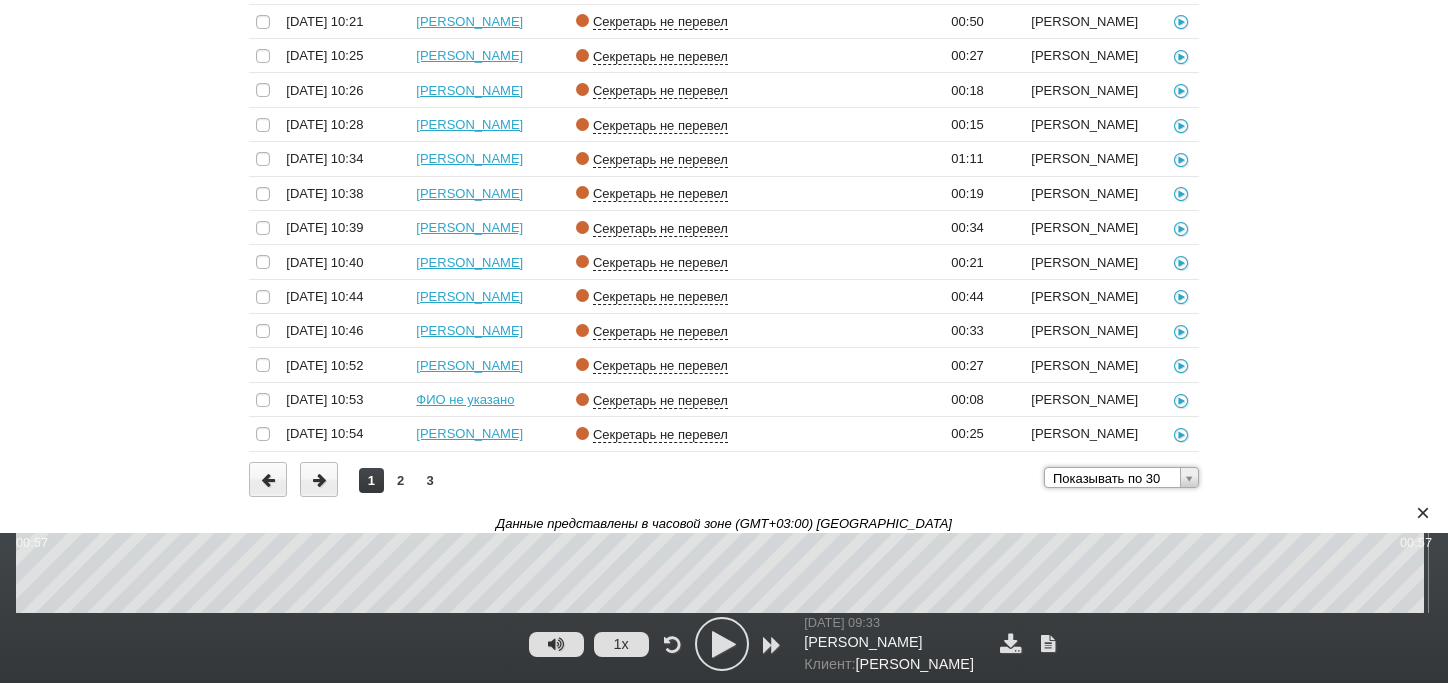 click on "2" at bounding box center [400, 480] 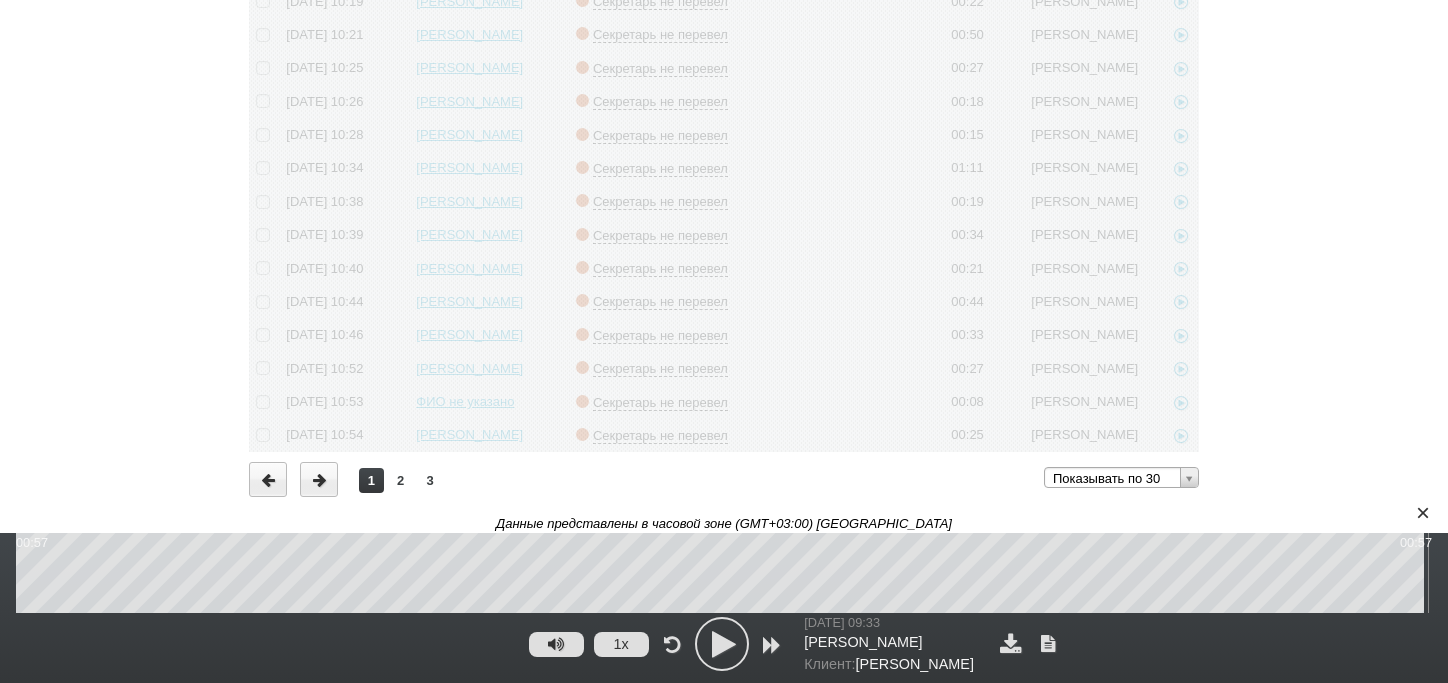scroll, scrollTop: 1576, scrollLeft: 0, axis: vertical 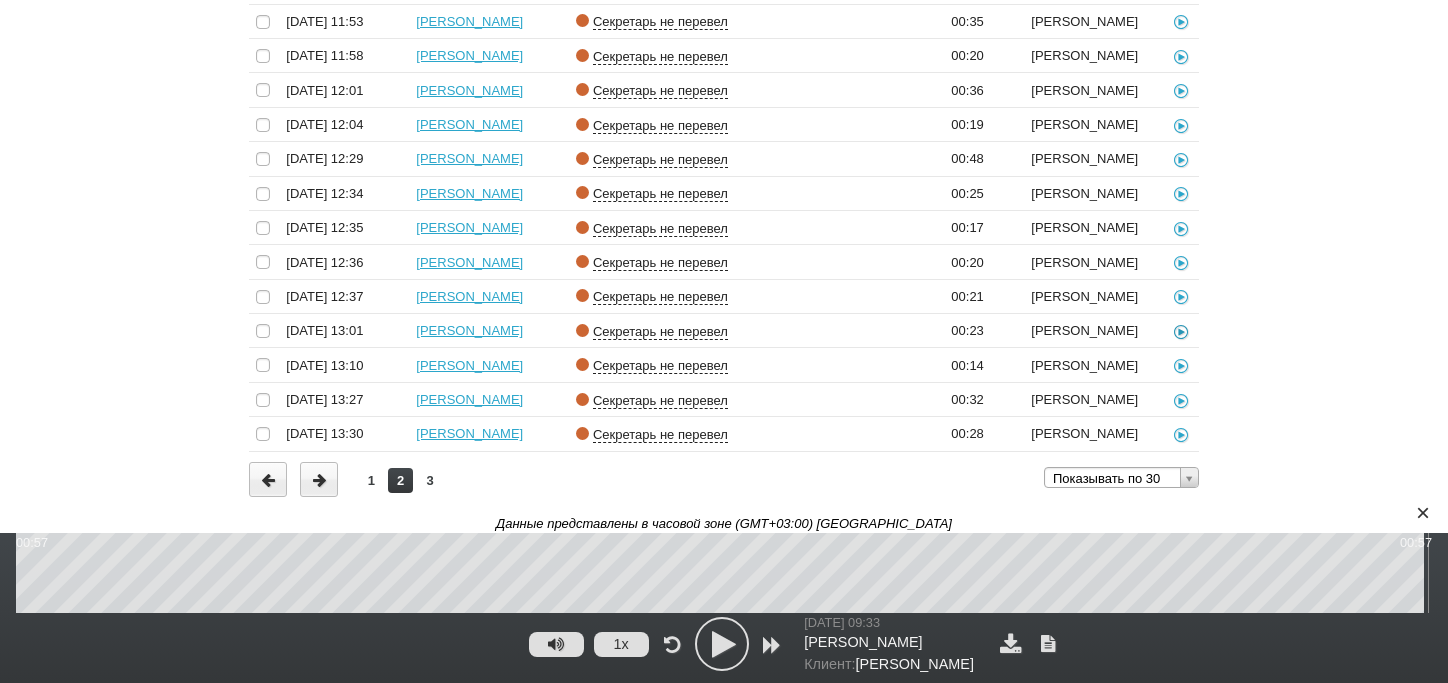 click at bounding box center [1181, 331] 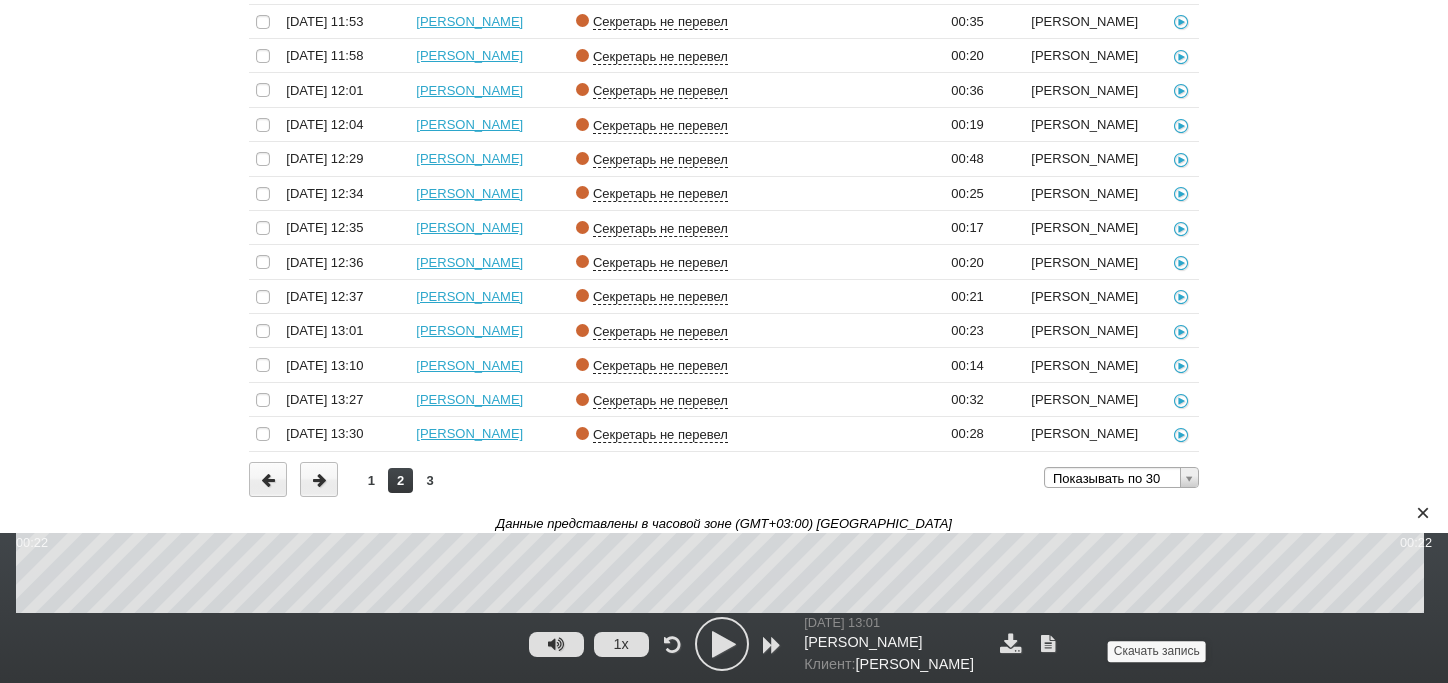 click at bounding box center [1010, 643] 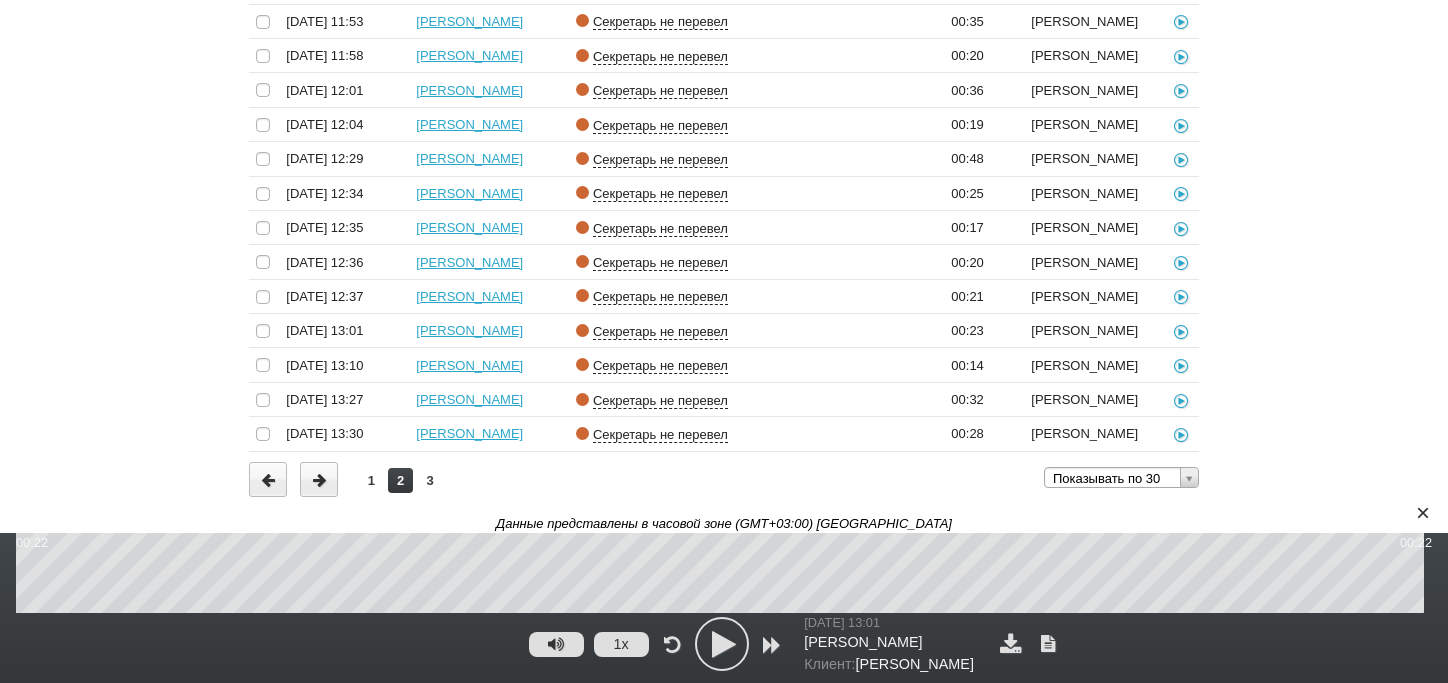 scroll, scrollTop: 1476, scrollLeft: 0, axis: vertical 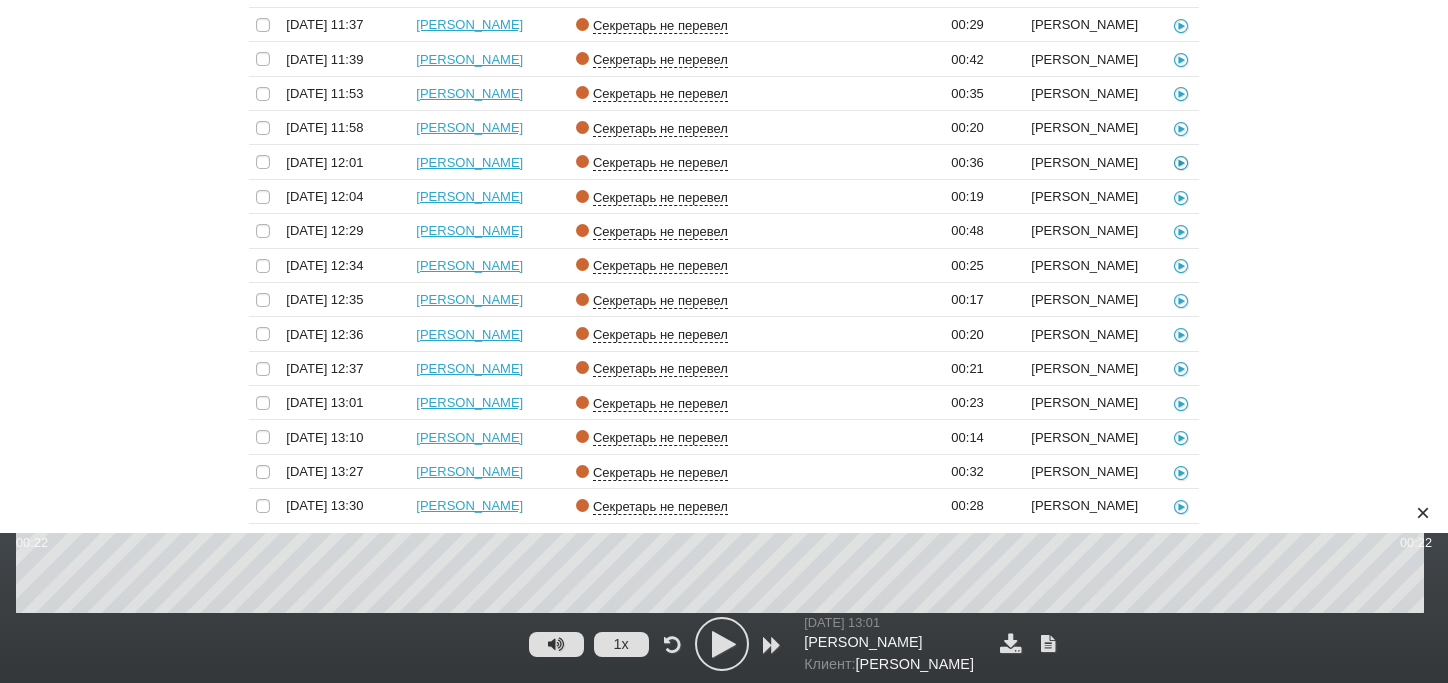 click at bounding box center (1181, 163) 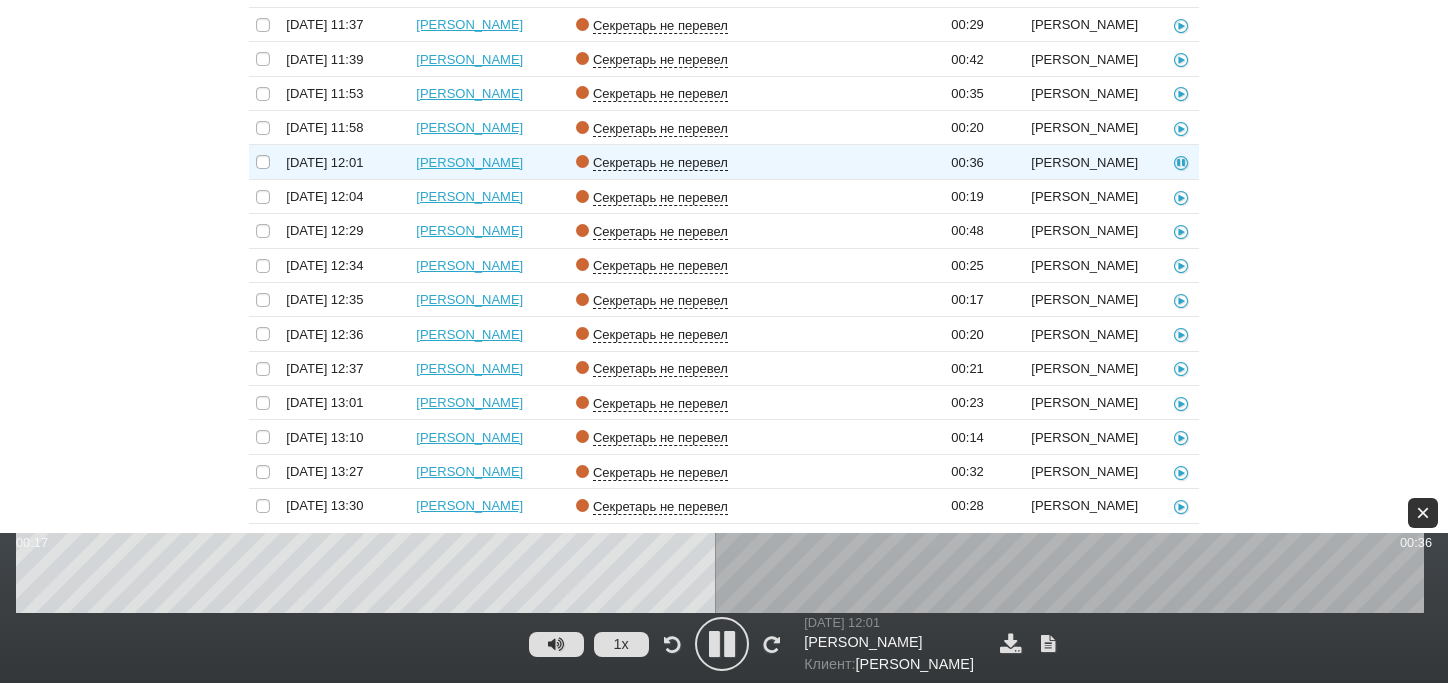 click on "×" at bounding box center (1423, 513) 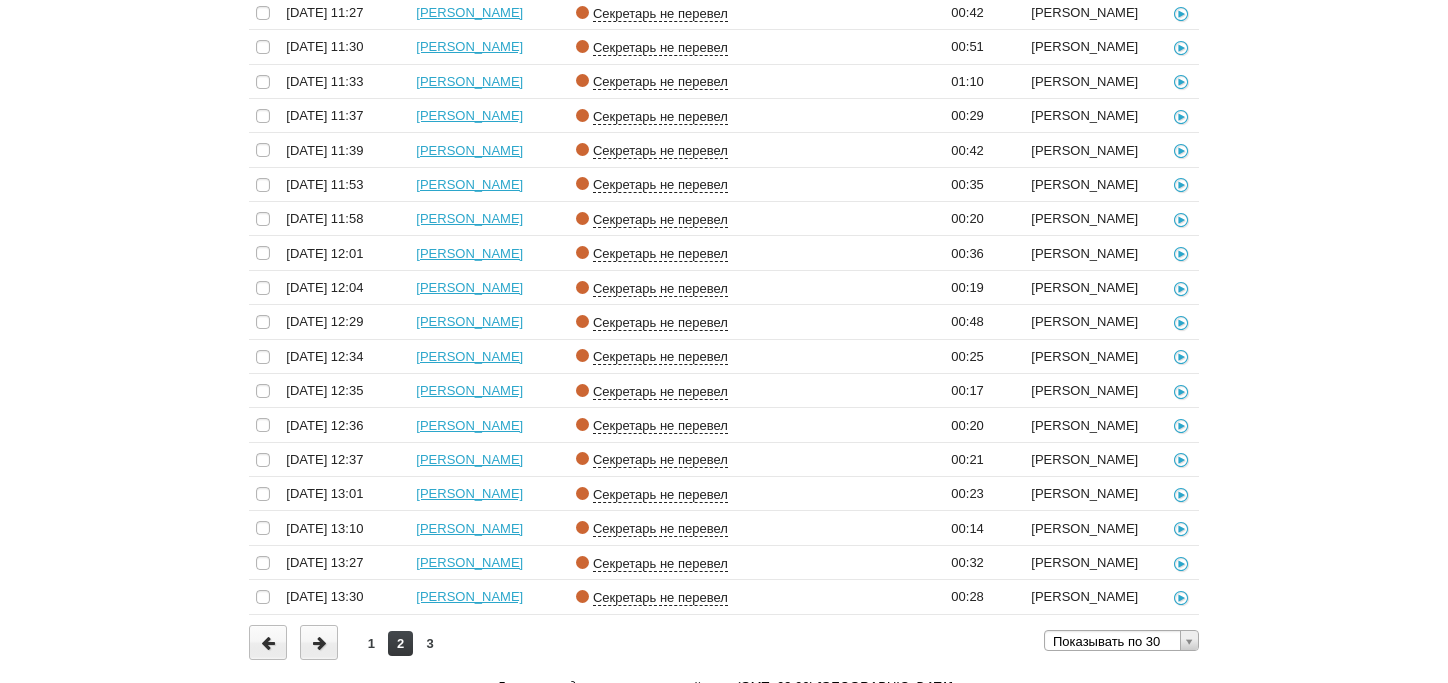 scroll, scrollTop: 1524, scrollLeft: 0, axis: vertical 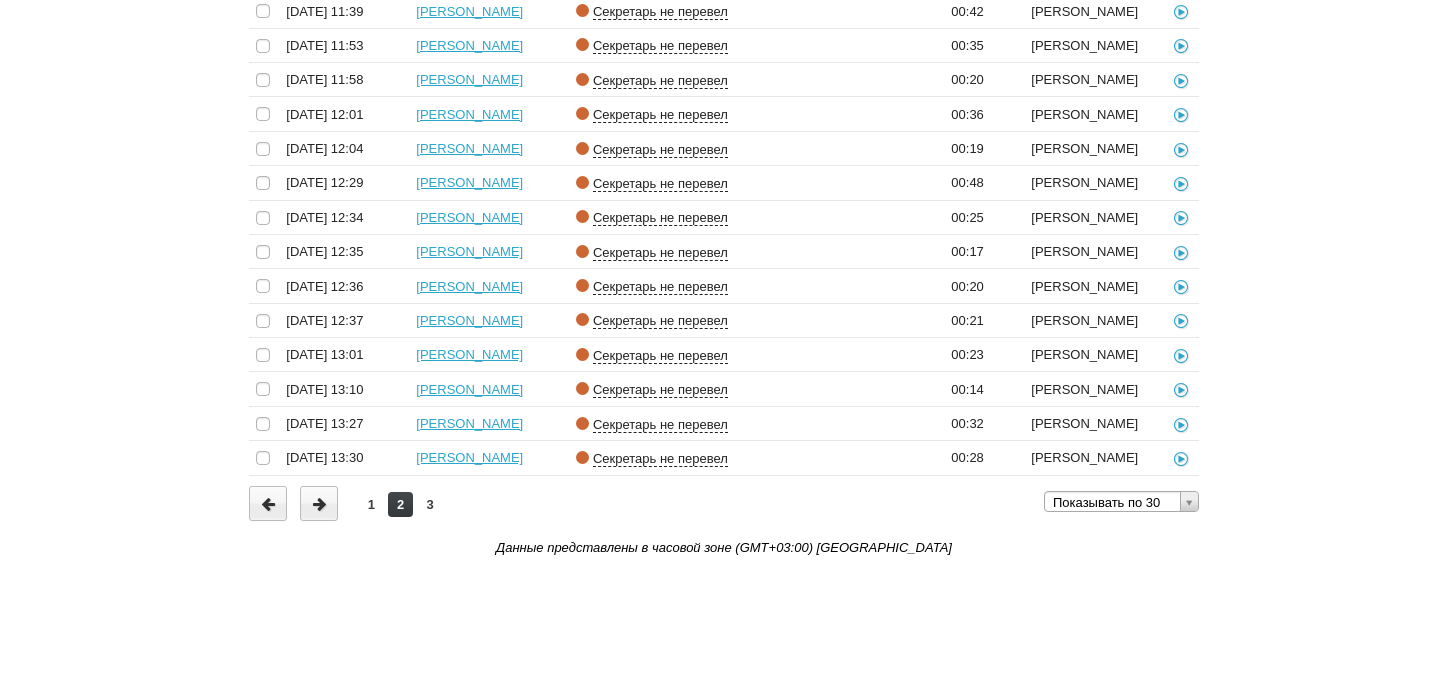 click on "3" at bounding box center [429, 504] 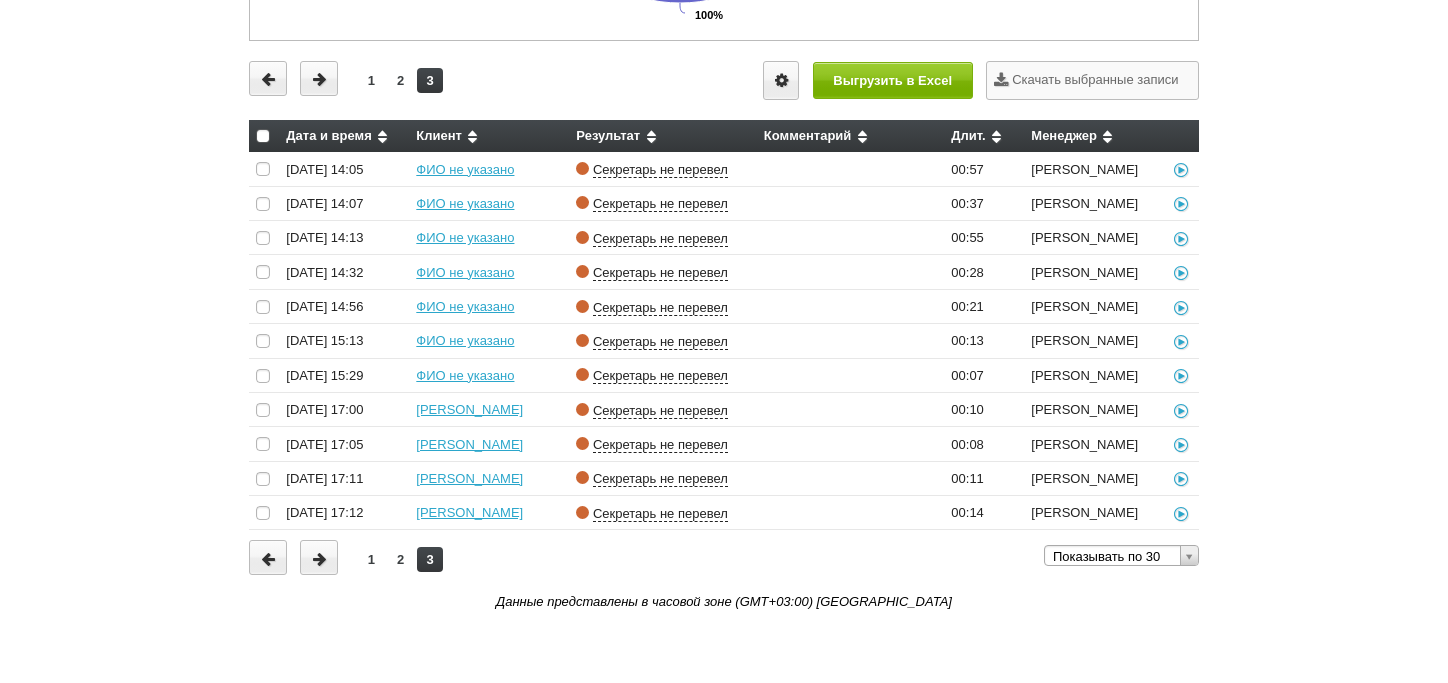 scroll, scrollTop: 814, scrollLeft: 0, axis: vertical 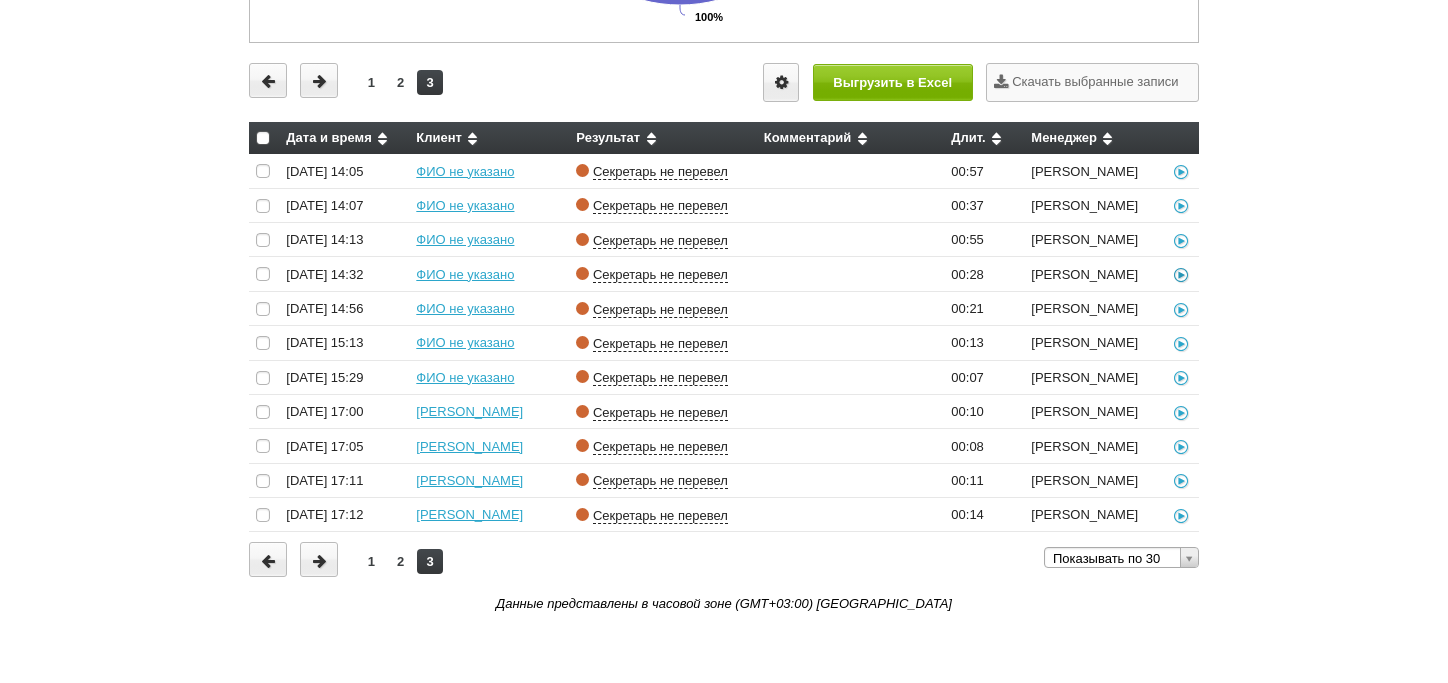 click at bounding box center [1181, 275] 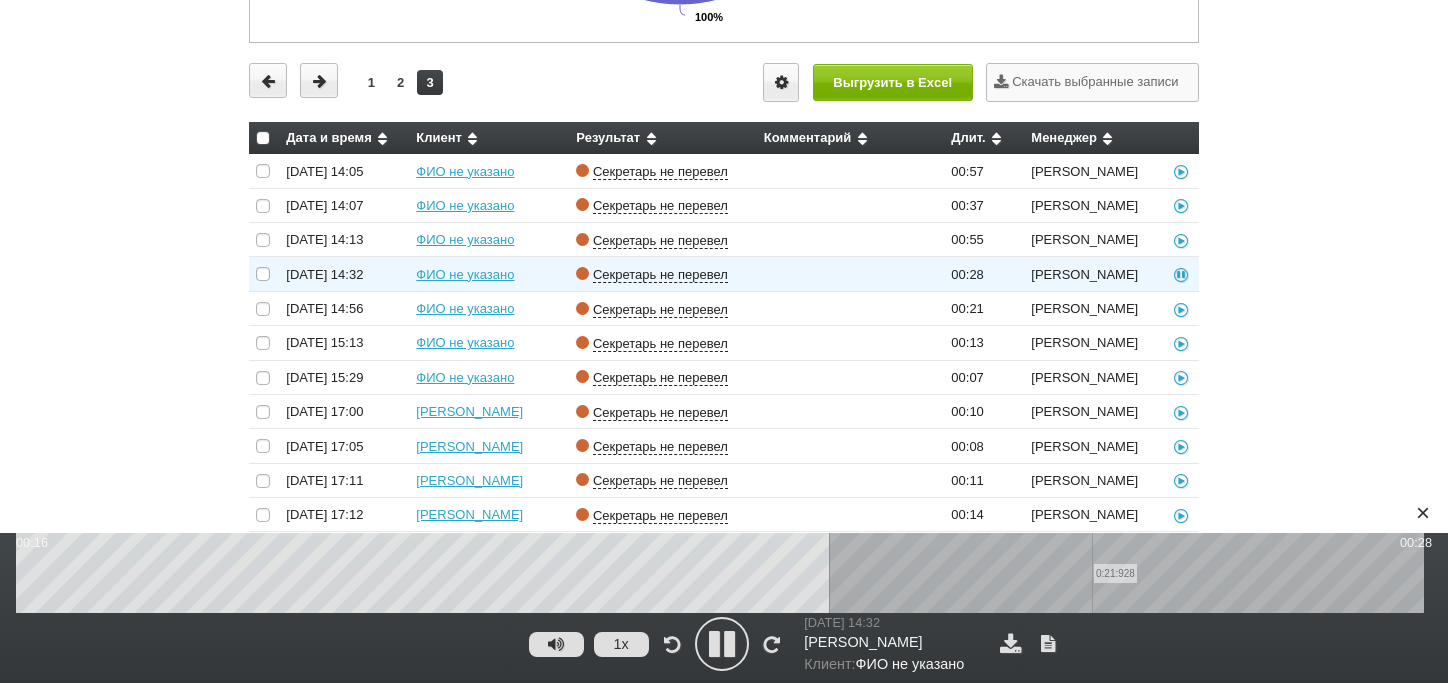 click on "0:21:928" at bounding box center (724, 573) 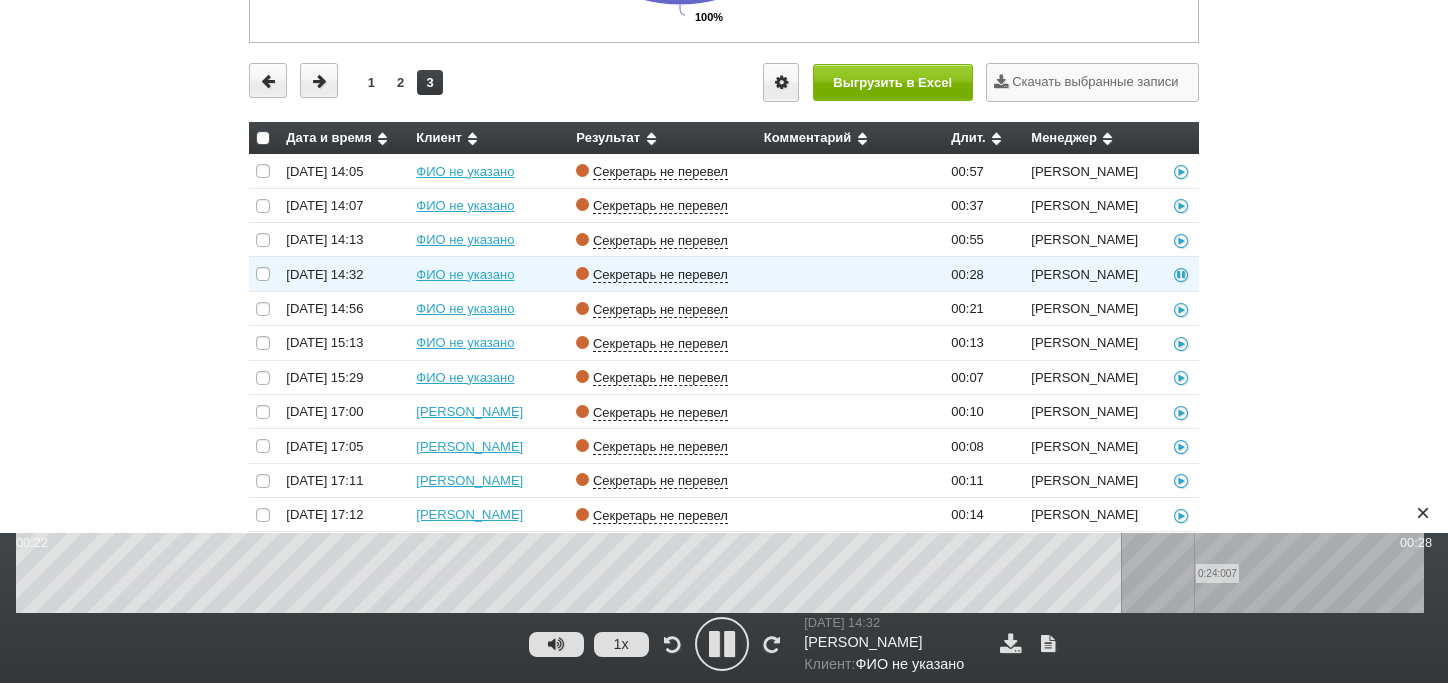 click on "0:24:007" at bounding box center (724, 573) 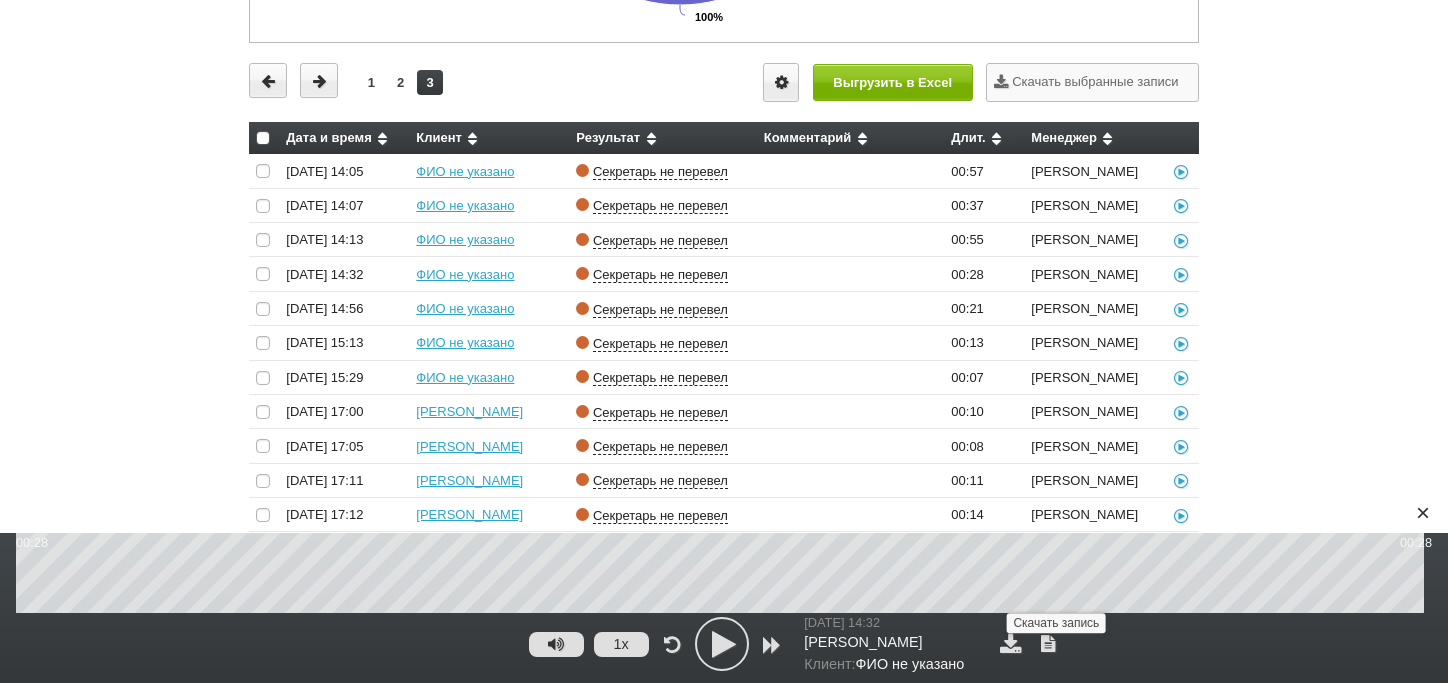 click at bounding box center [1010, 643] 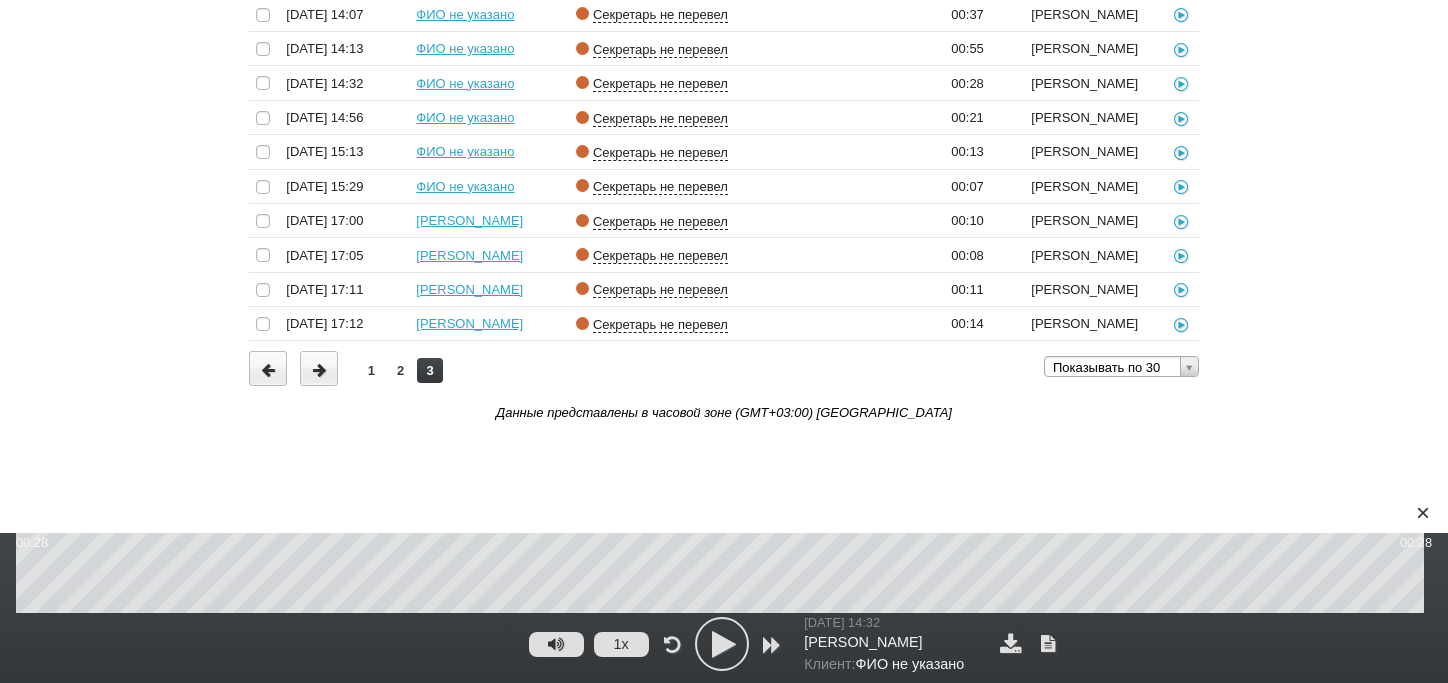 scroll, scrollTop: 1014, scrollLeft: 0, axis: vertical 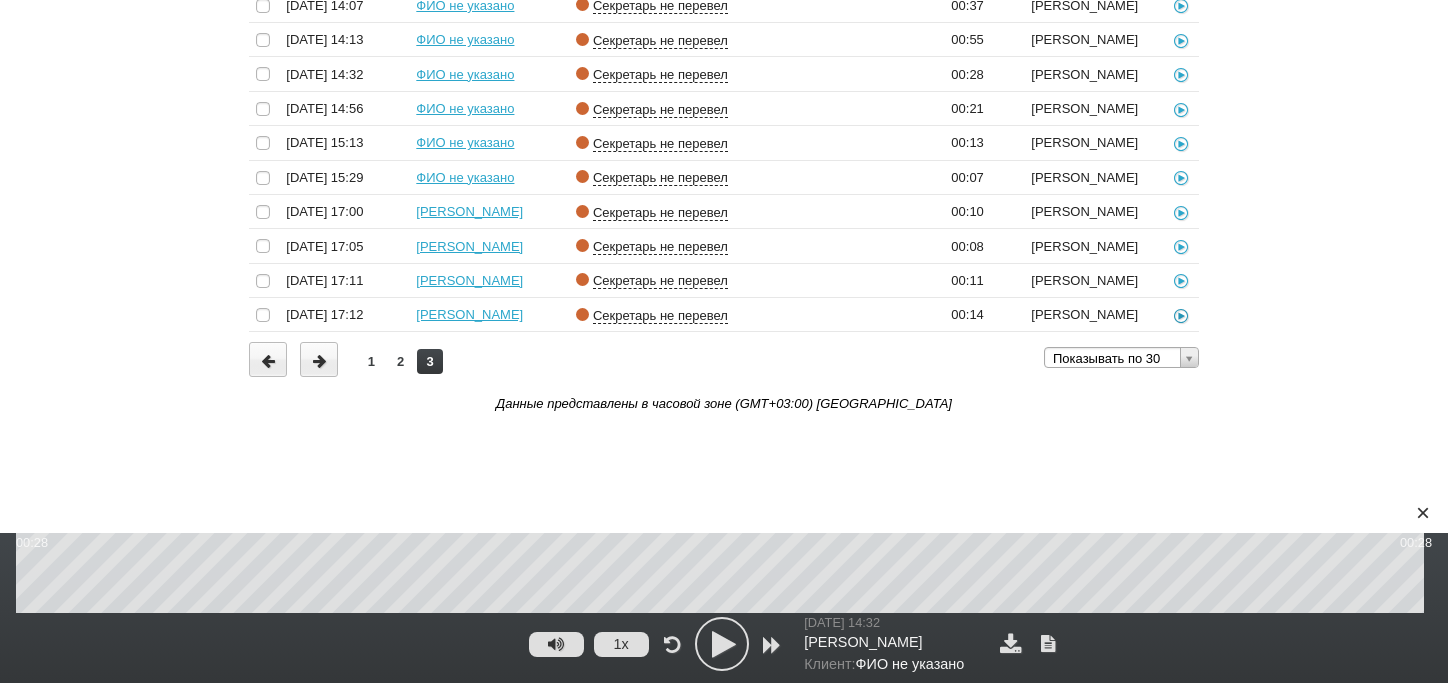 click at bounding box center [1181, 315] 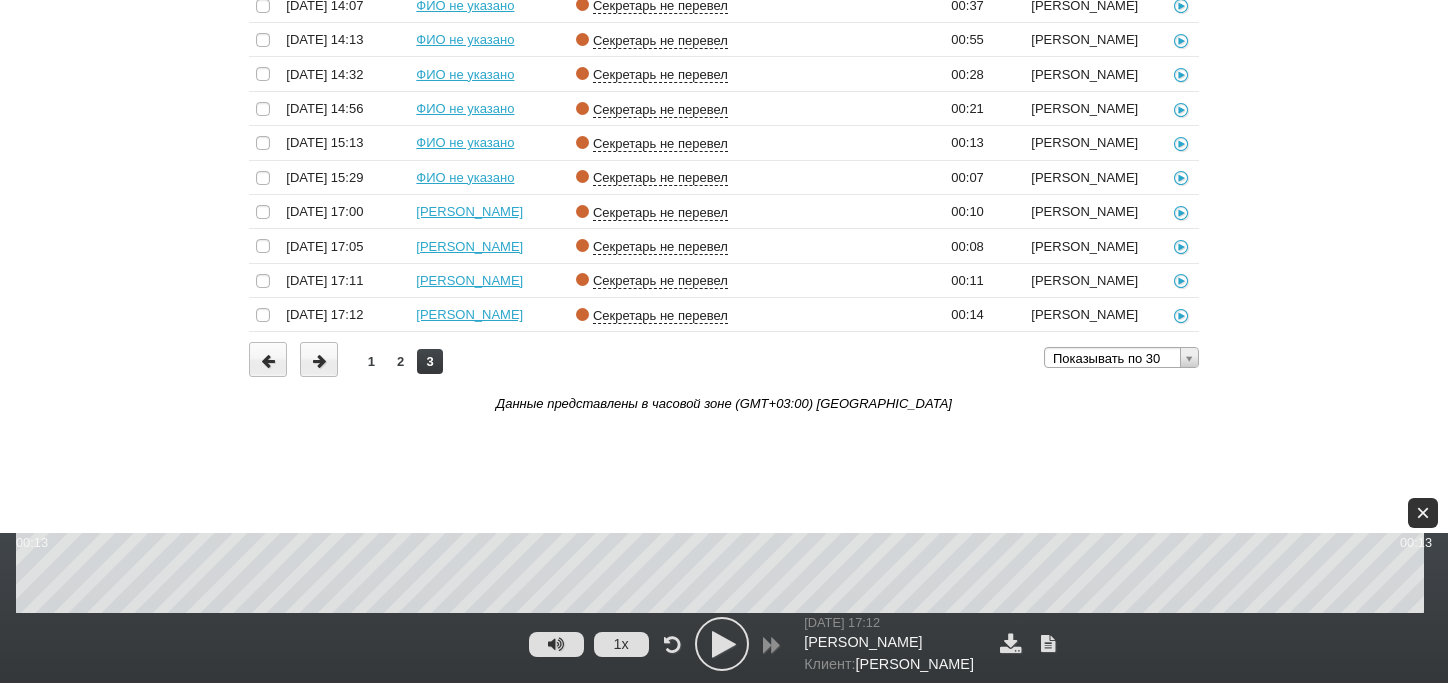 click on "×" at bounding box center (1423, 513) 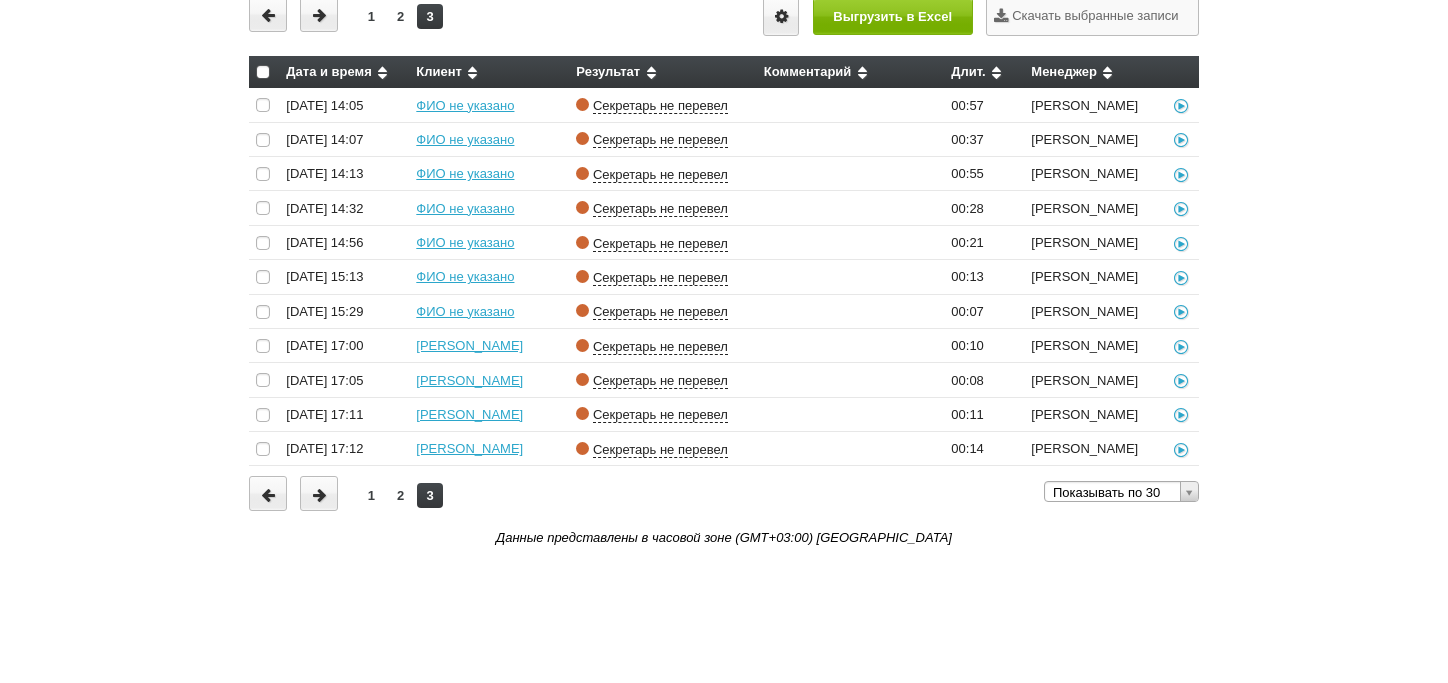 scroll, scrollTop: 914, scrollLeft: 0, axis: vertical 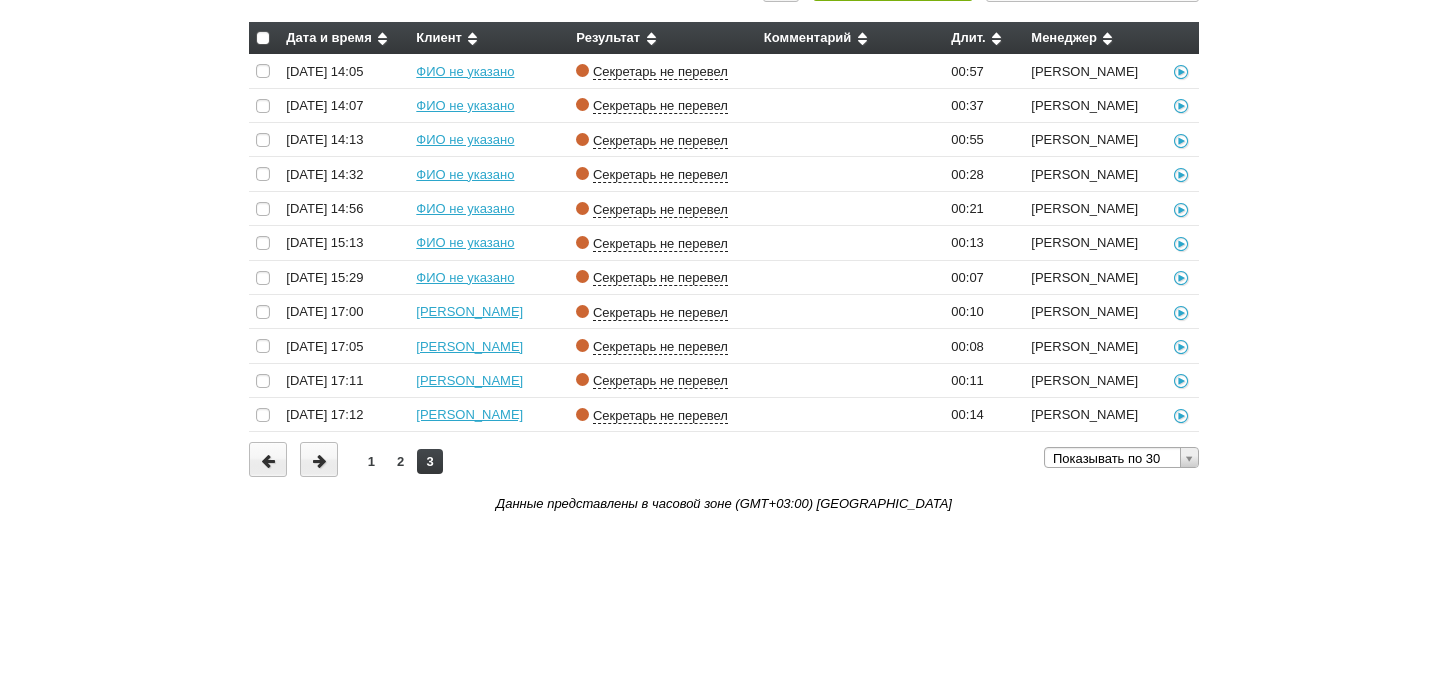 click on "Проекты   Прозвон   Контакты   Отчеты   Вызовы 0 [DATE] [DATE] неделя все Запланированных событий нет
Нормы (KPI) Входящие линии Прозвоненные контакты (без учета... 50 из 200 Исходящие 52
[PERSON_NAME]
Доступен
Не беспокоить
Перерыв
ID аккаунта: 52708
Профиль
Команда
[GEOGRAPHIC_DATA]
Телефония
Интеграции
Настройки
Стать партнёром
Гостевой доступ
Выход
?" at bounding box center (724, -200) 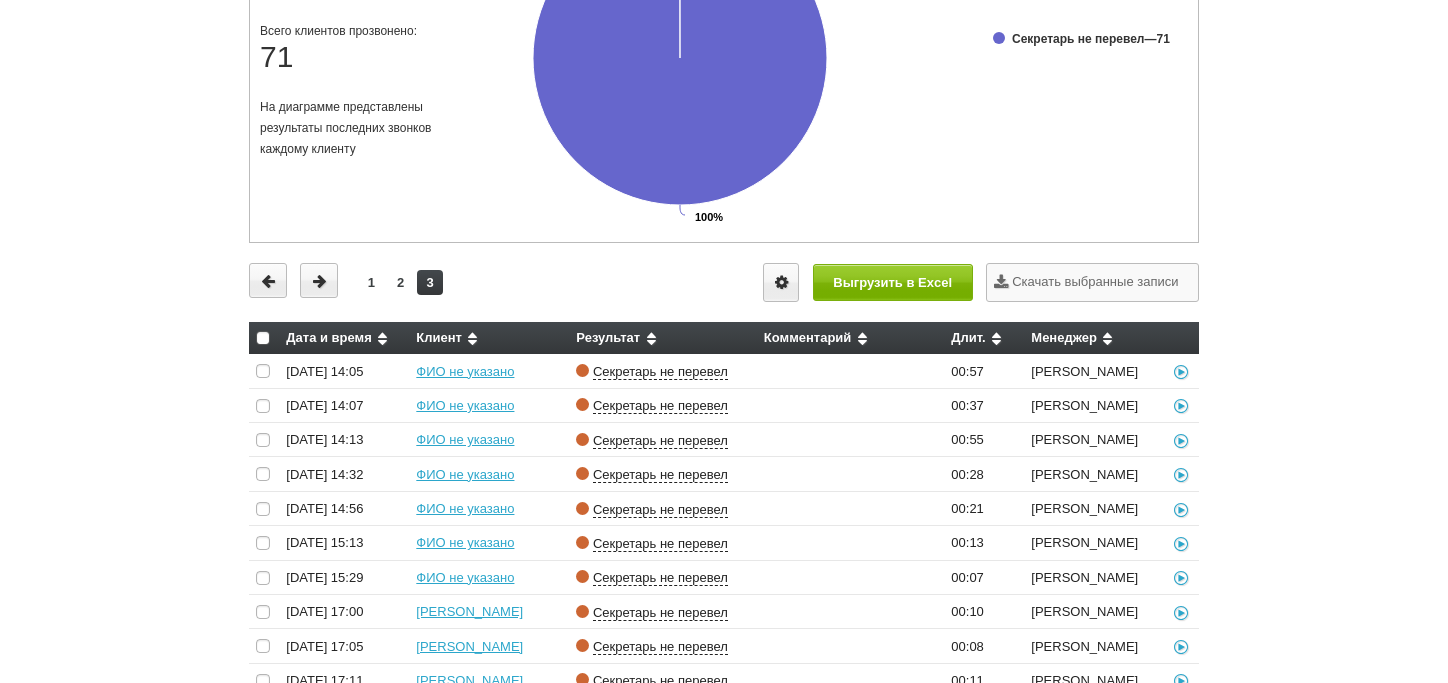 scroll, scrollTop: 814, scrollLeft: 0, axis: vertical 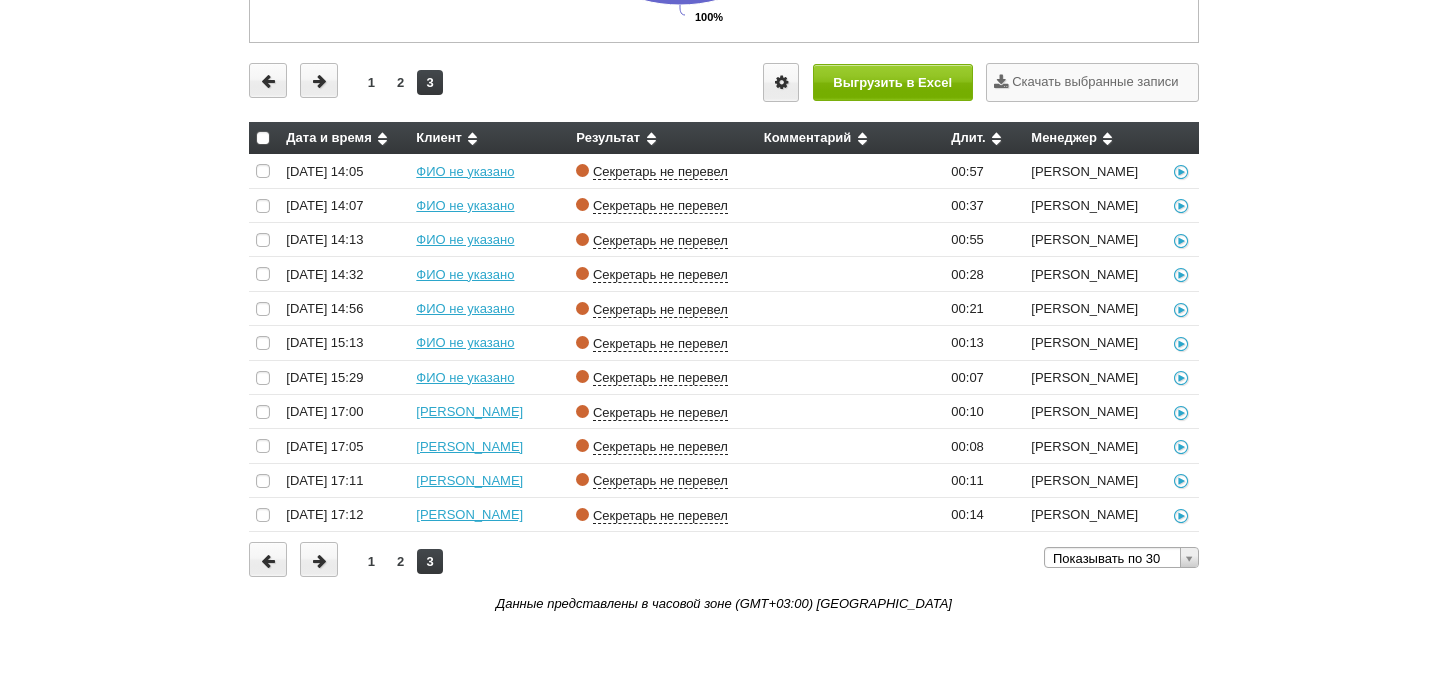 click on "1" at bounding box center [371, 561] 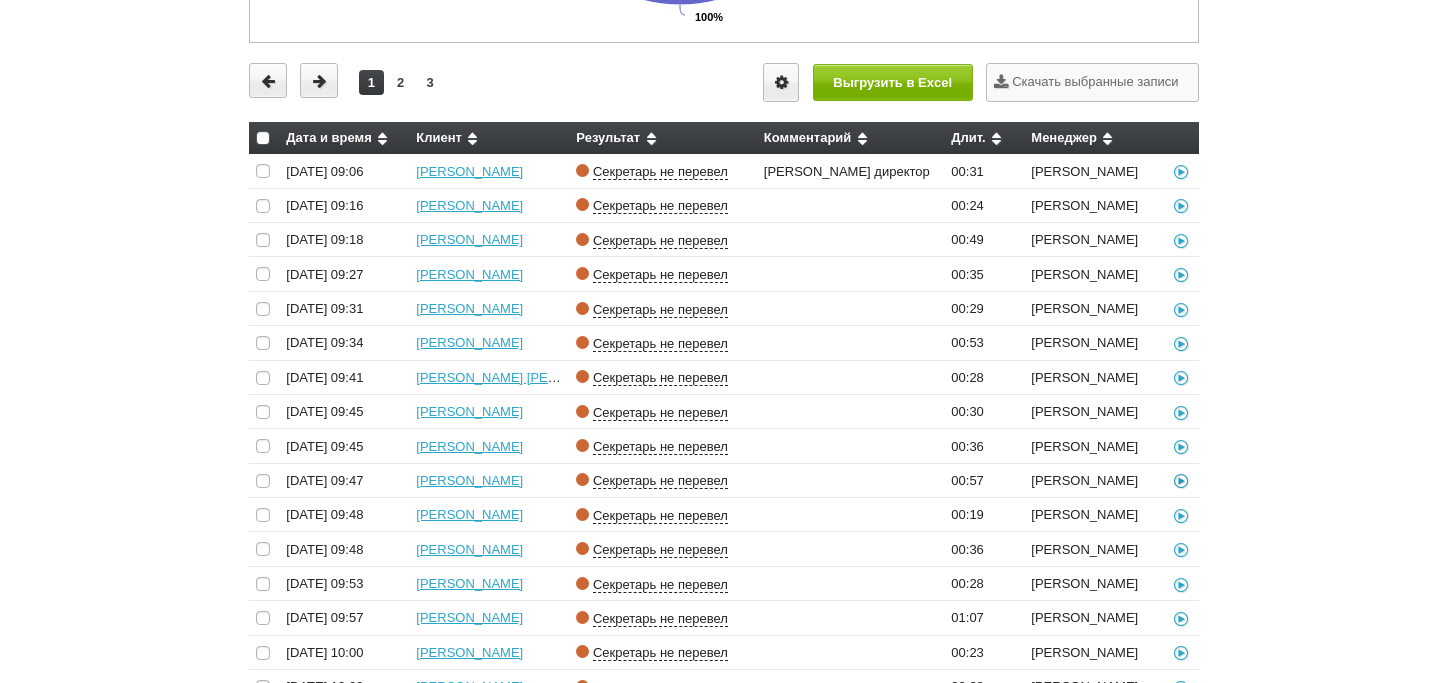 click at bounding box center (1181, 481) 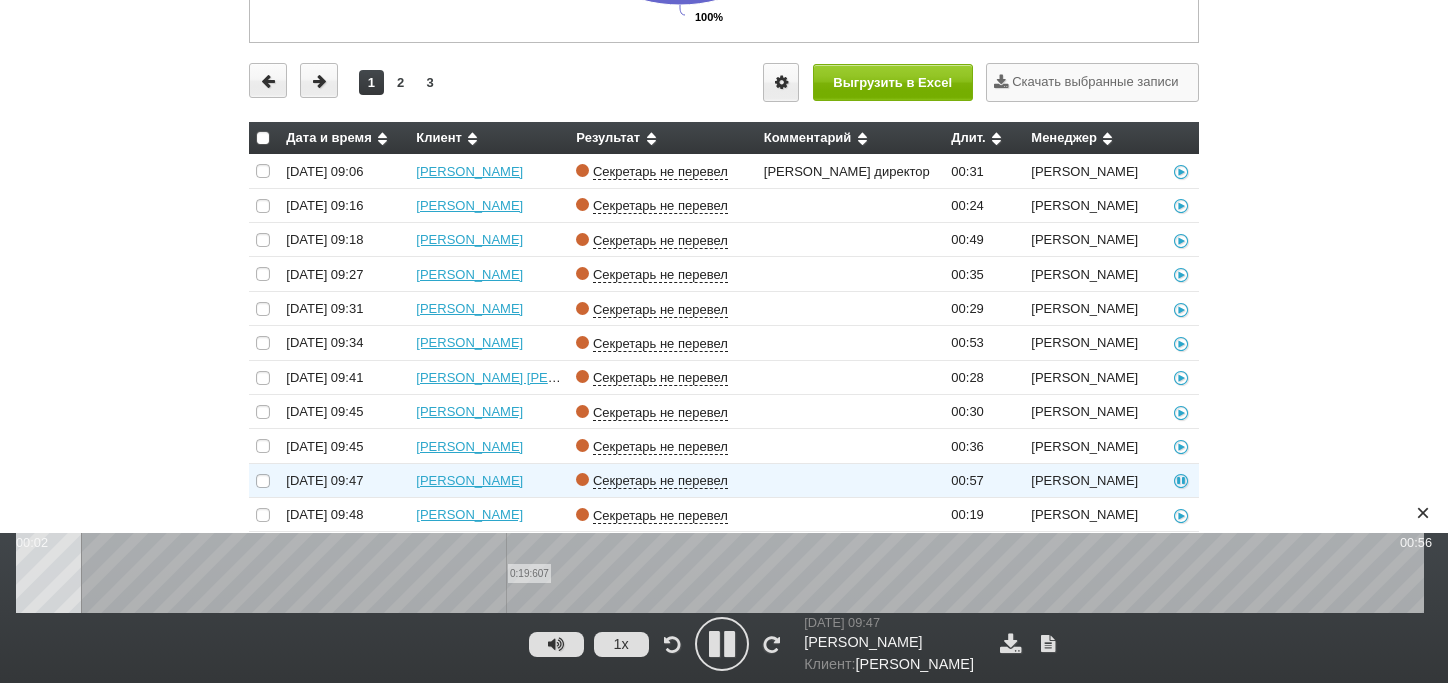 click on "0:19:607" at bounding box center (724, 573) 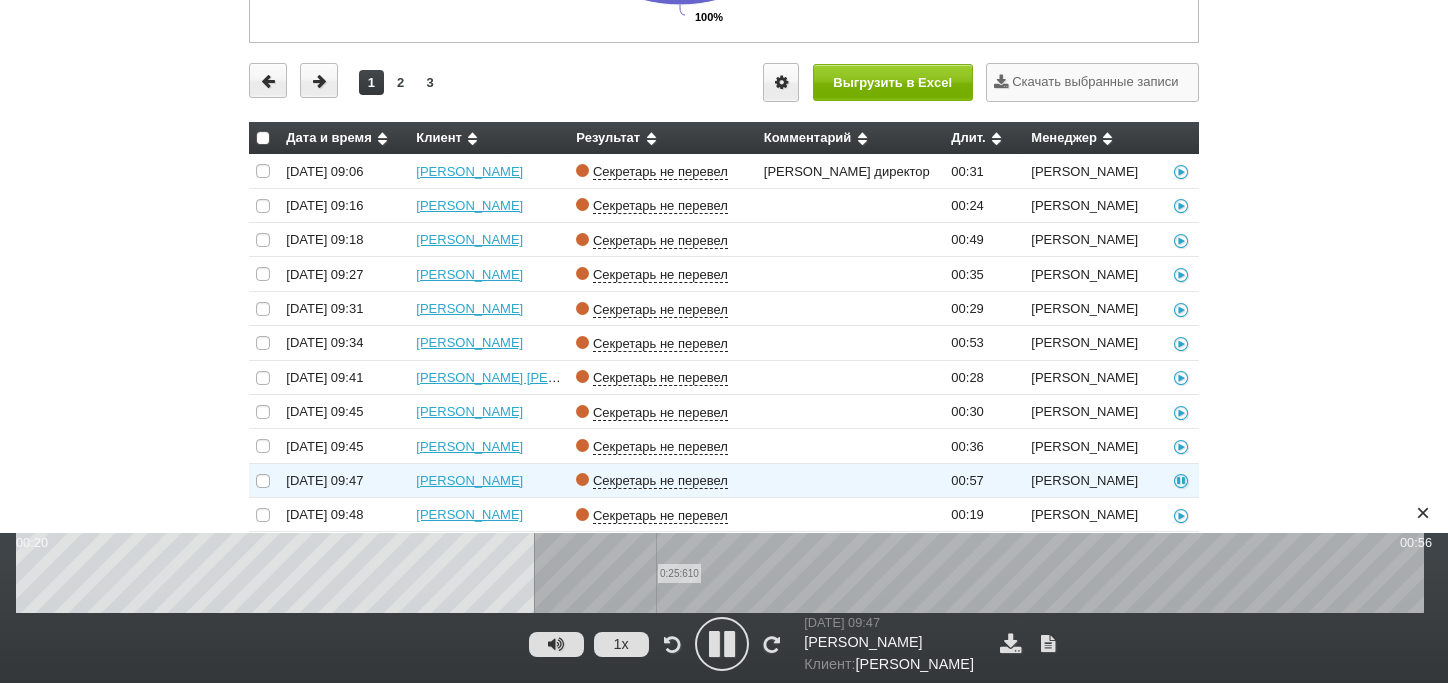 click on "0:25:610" at bounding box center (724, 573) 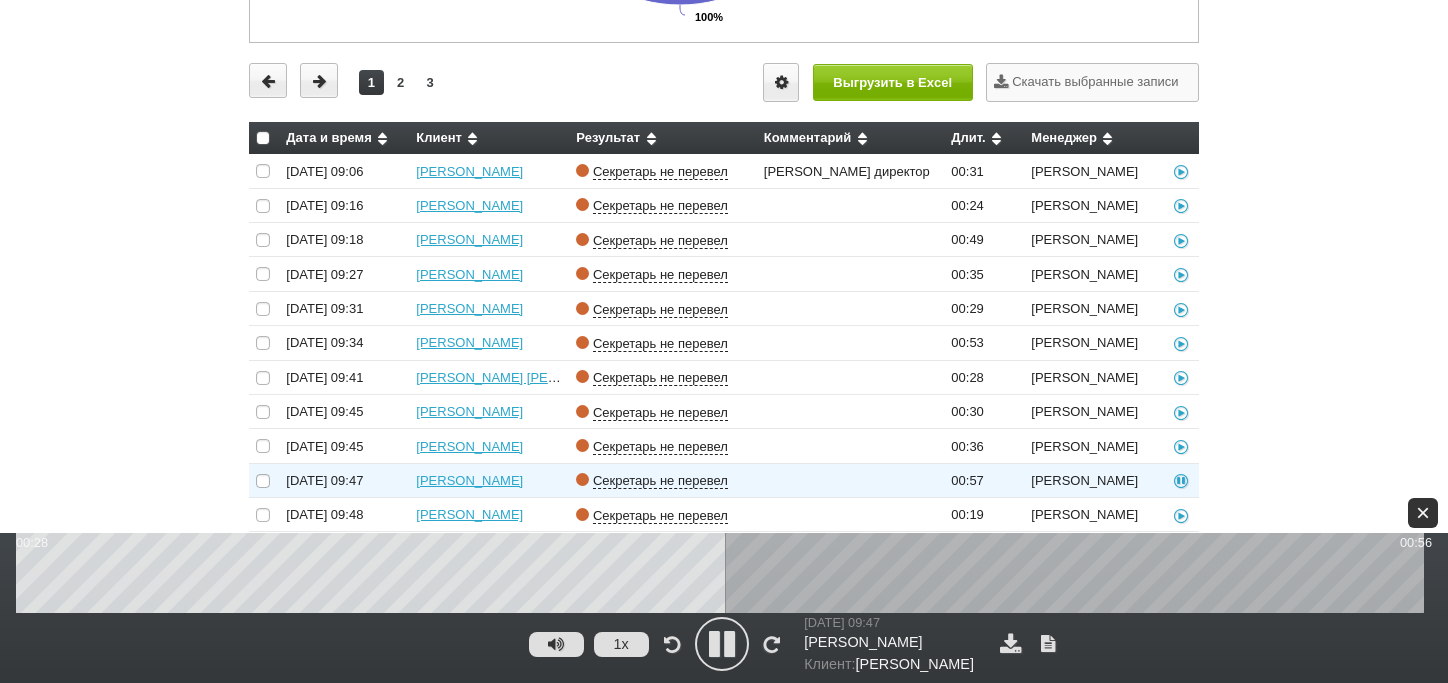 click on "×" at bounding box center [1423, 513] 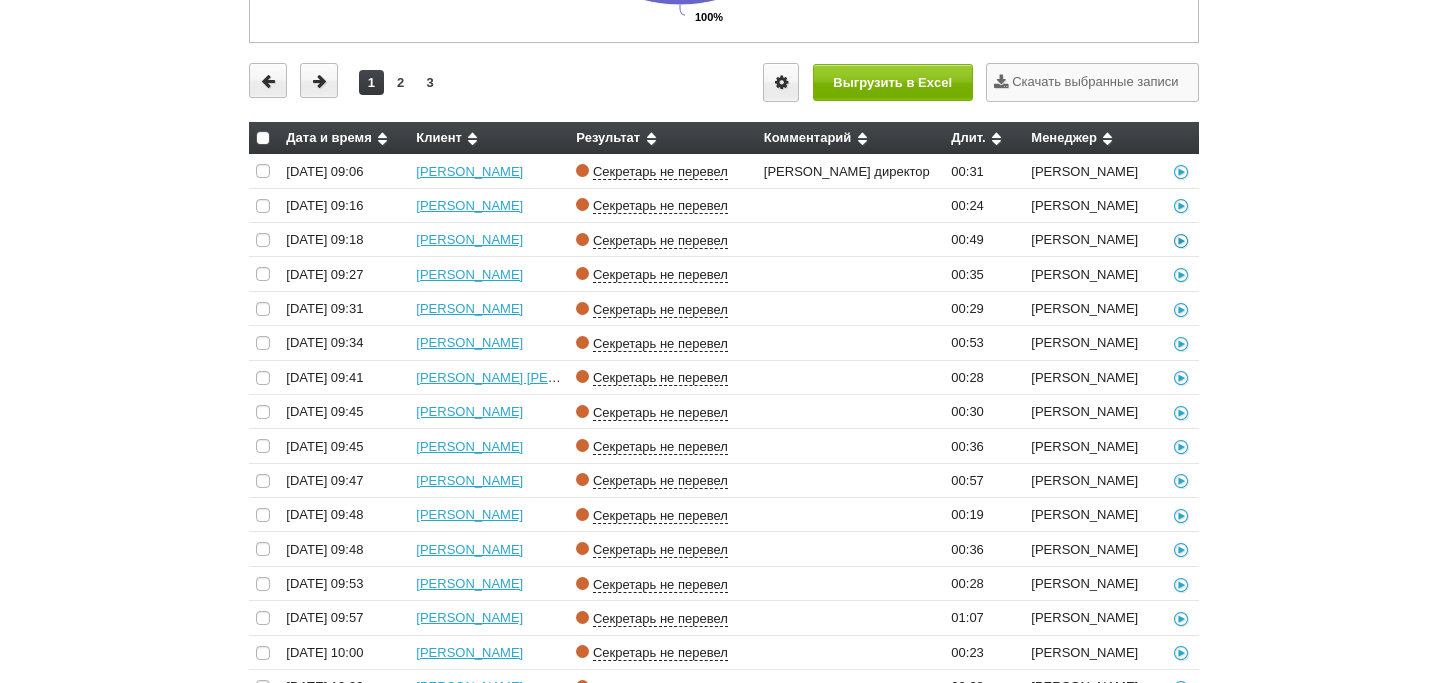 click at bounding box center (1181, 240) 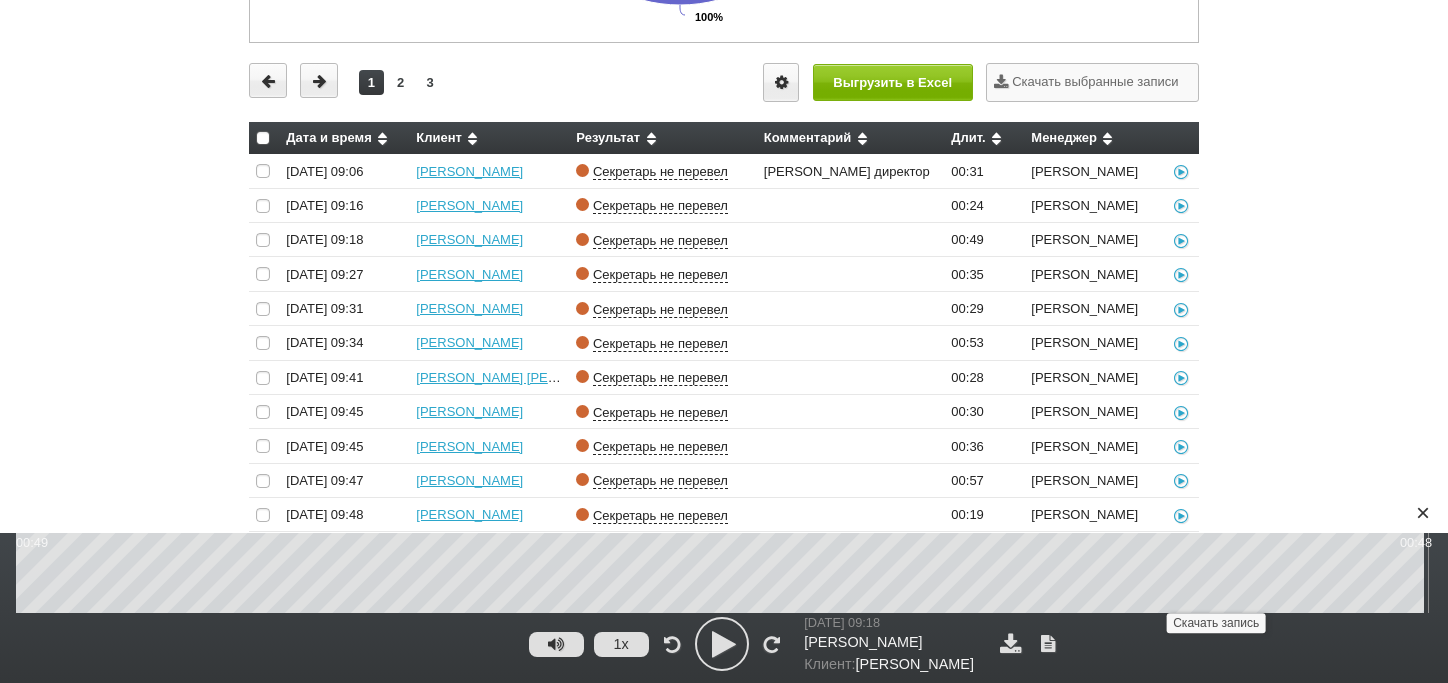 click at bounding box center (1010, 643) 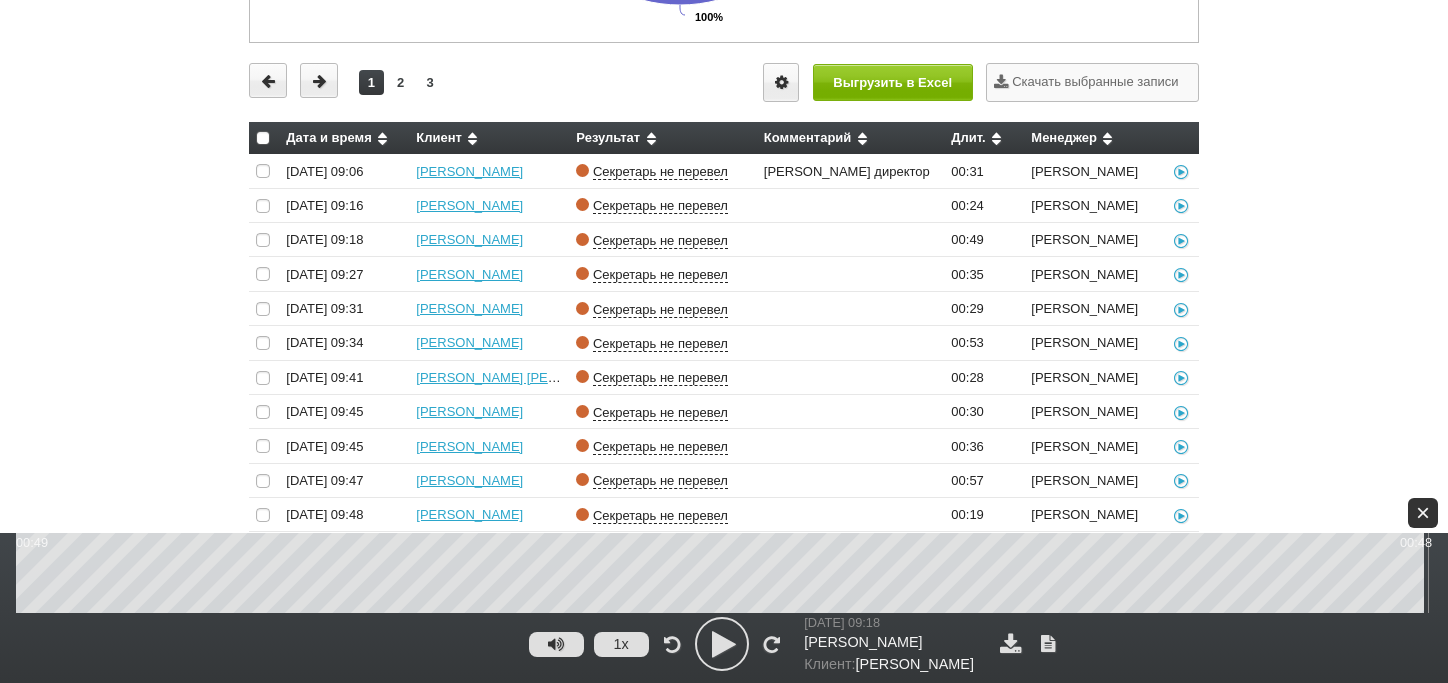 click on "×" at bounding box center [1423, 513] 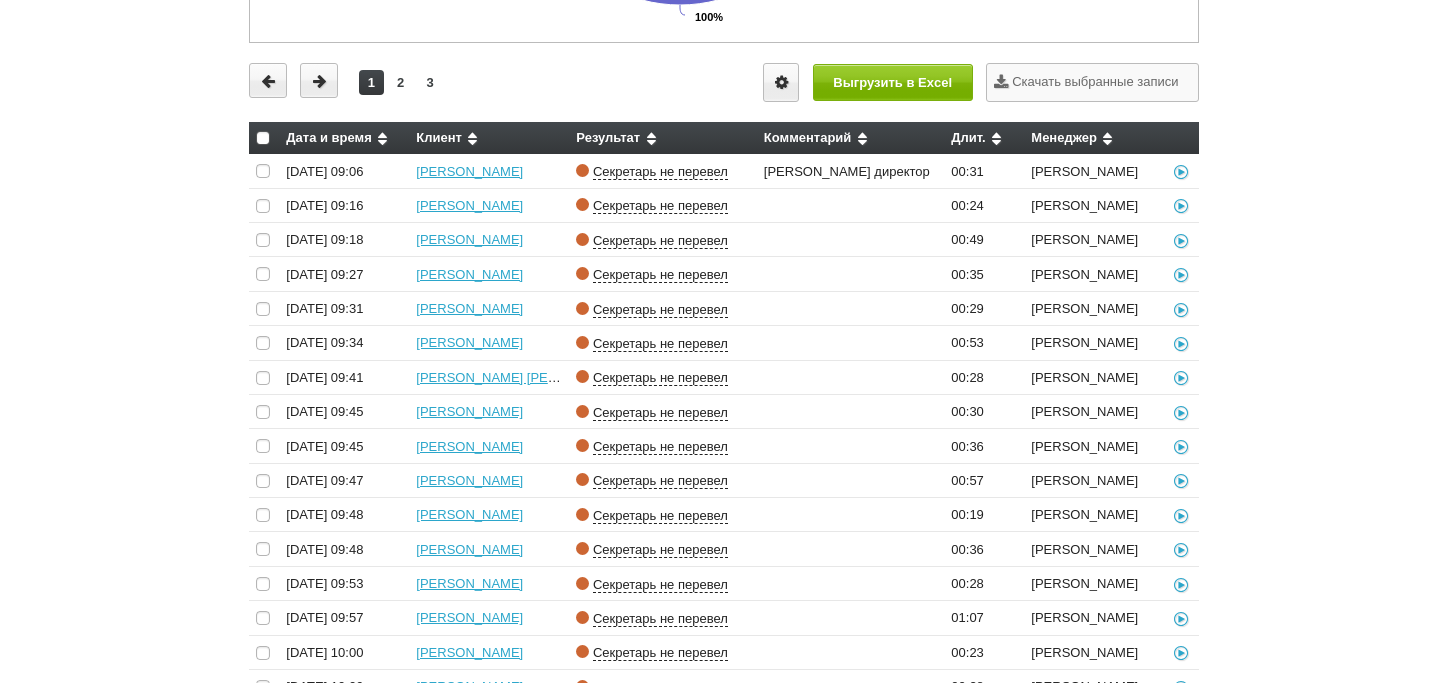 click on "Внимание! Идёт работа по проекту "СПБ,НН". Контакты будут соединяться с вами автоматически. По завершению обработки нажмите кнопку "Сохранить", чтобы вам поступил следующий контакт. Для остановки распределения контактов смените статус на "Перерыв" или "Не беспокоить"
Вы можете звонить напрямую из строки поиска - введите номер и нажмите "Позвонить"
Результаты последних вызовов
Нормы (KPI)
Количество вызовов" at bounding box center (724, 264) 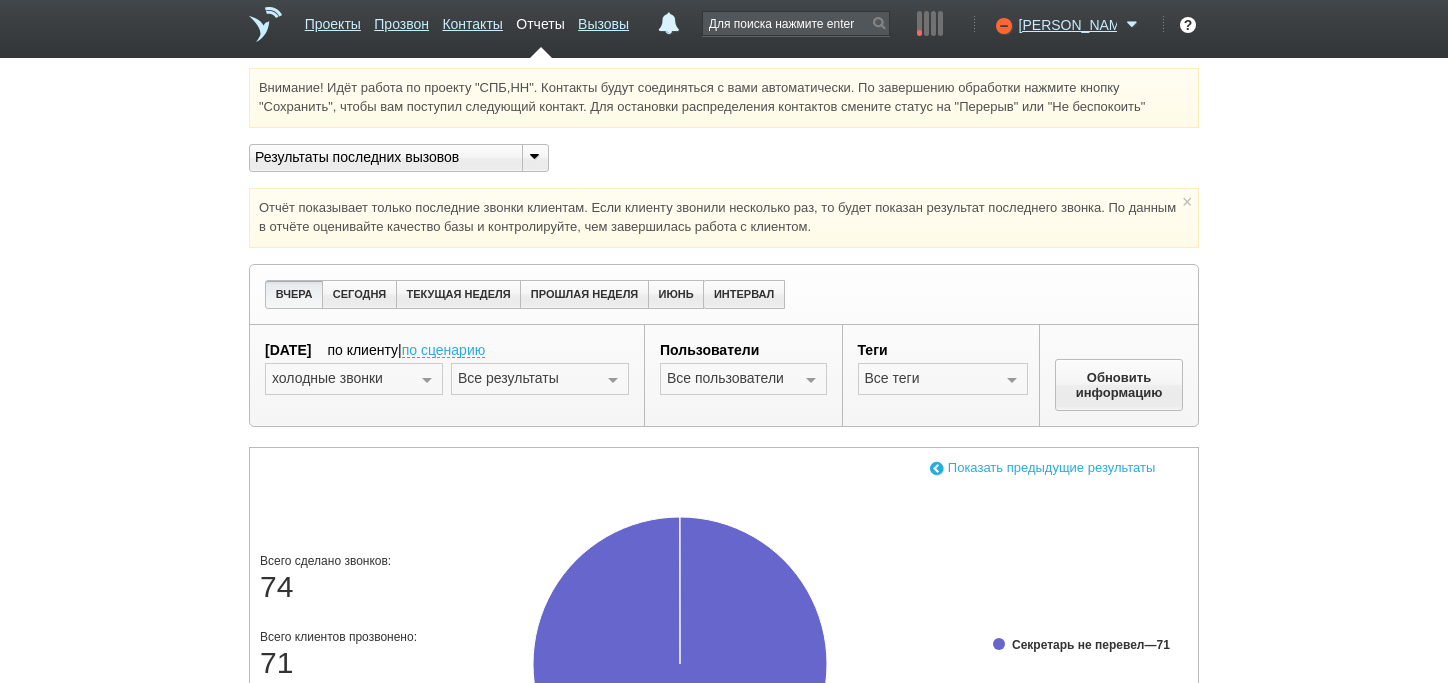 scroll, scrollTop: 0, scrollLeft: 0, axis: both 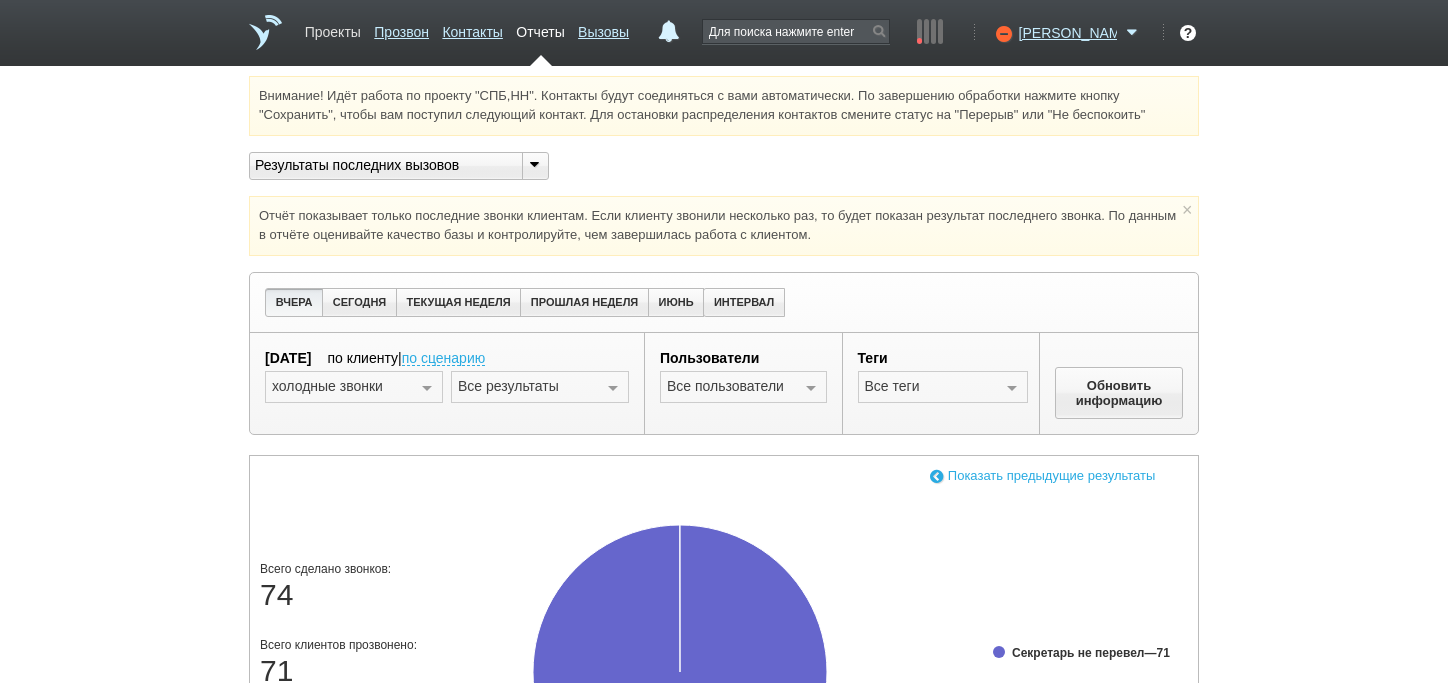 click on "Проекты" at bounding box center [333, 28] 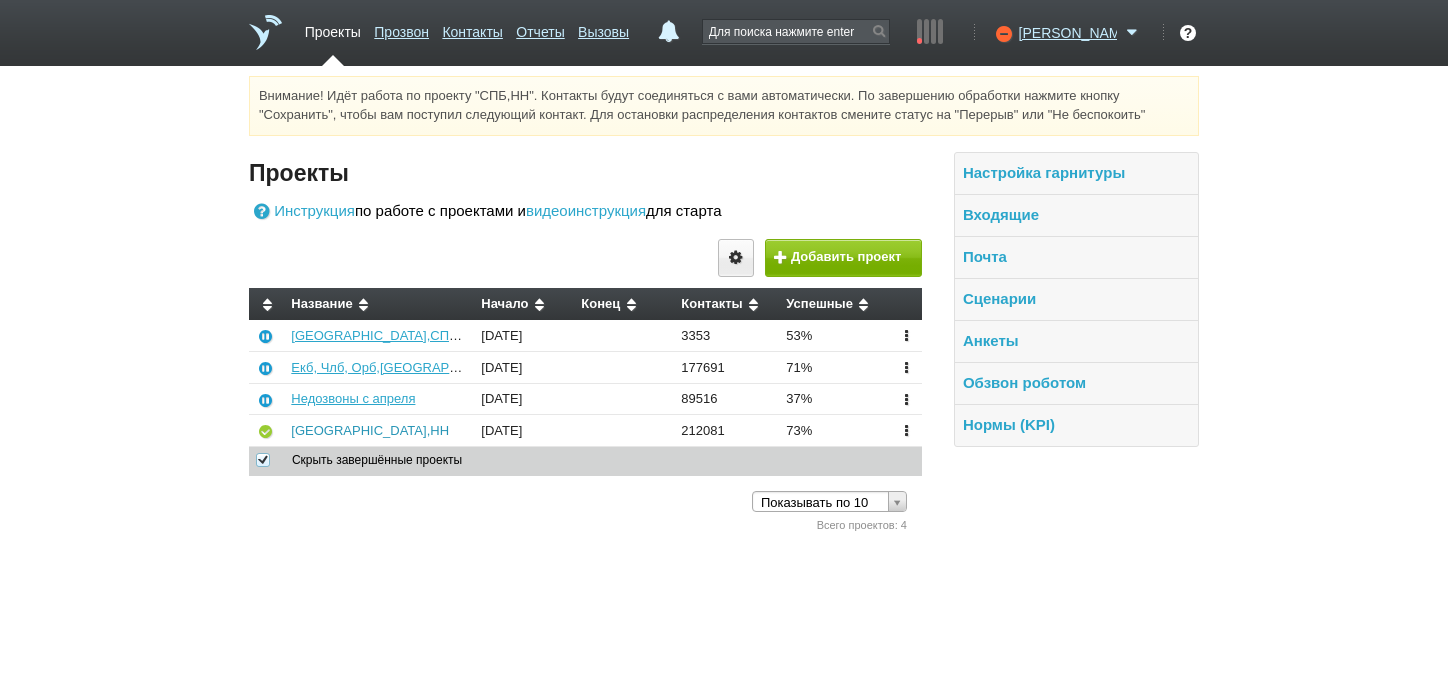 click on "[GEOGRAPHIC_DATA],НН" at bounding box center (370, 430) 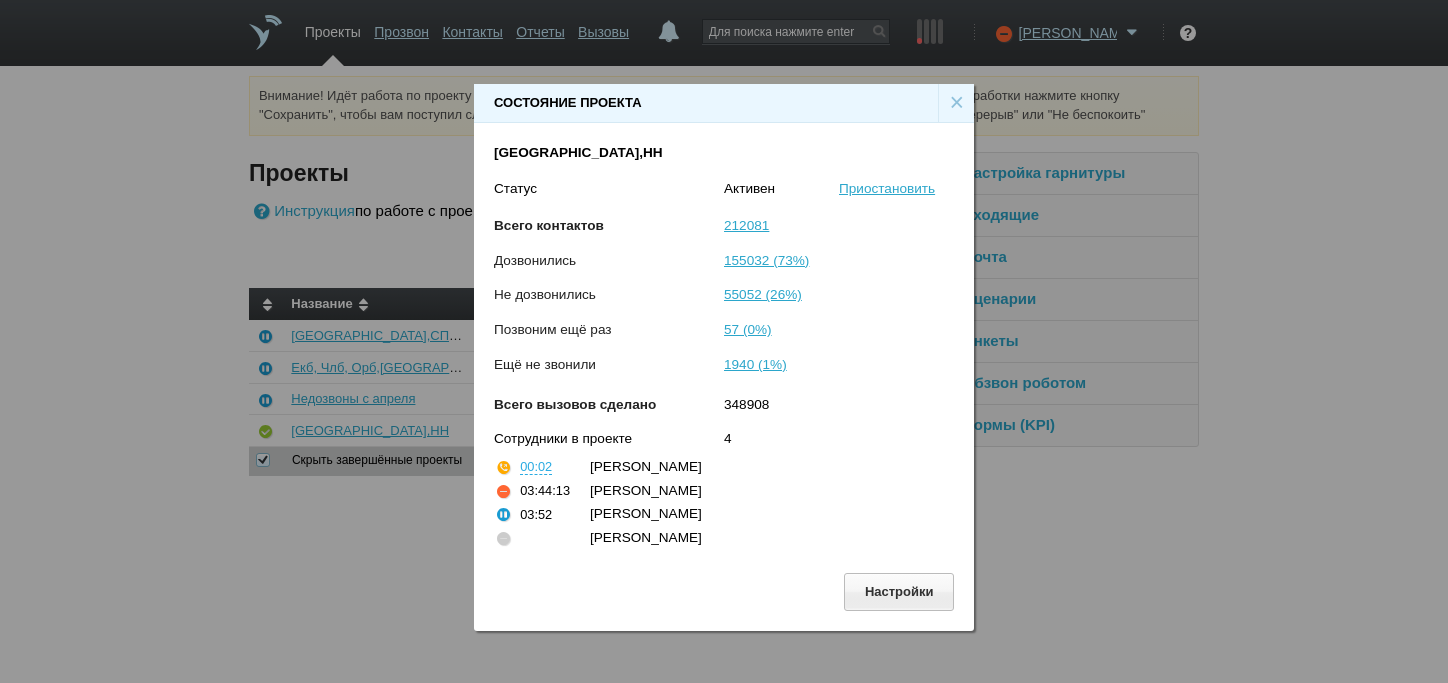 click on "×" at bounding box center (956, 103) 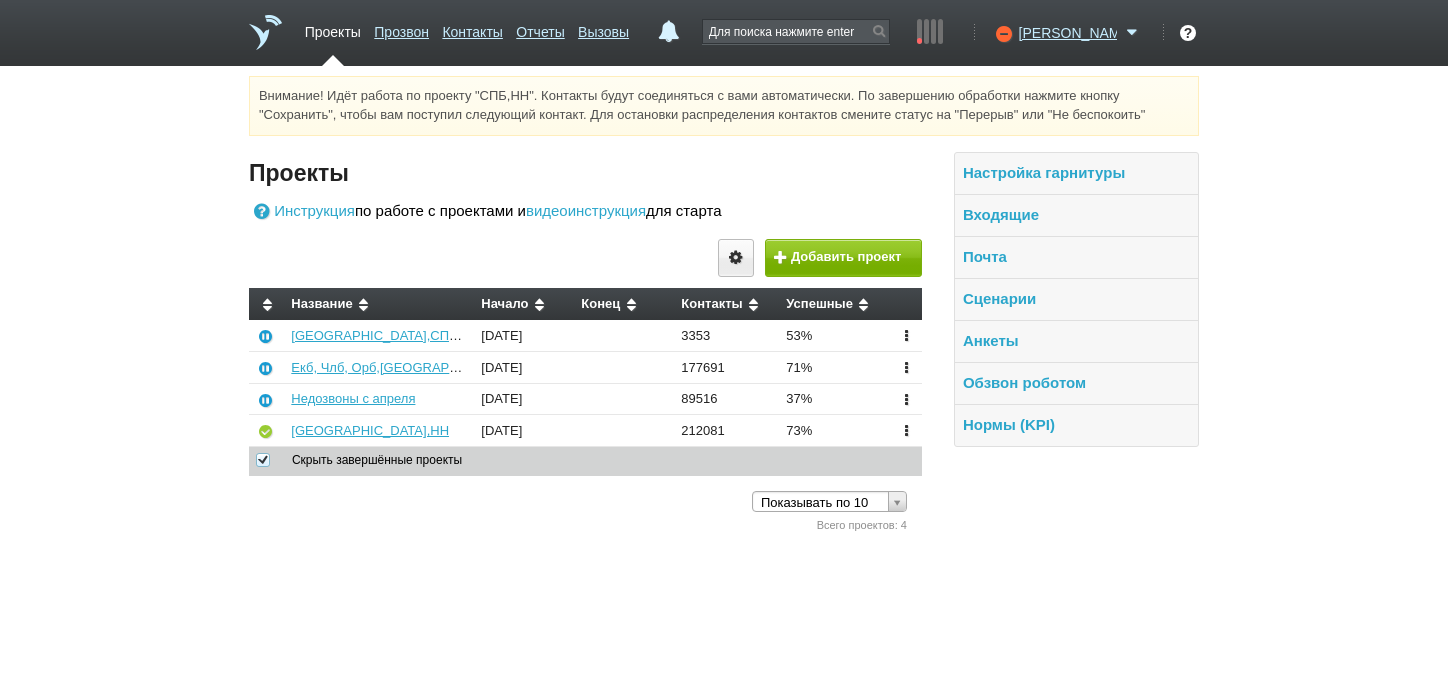 click on "Проекты   Прозвон   Контакты   Отчеты   Вызовы 0 [DATE] [DATE] неделя все Запланированных событий нет
Нормы (KPI) Входящие линии Прозвоненные контакты (без учета... 50 из 200 Исходящие 52
[PERSON_NAME]
Доступен
Не беспокоить
Перерыв
ID аккаунта: 52708
Профиль
Команда
[GEOGRAPHIC_DATA]
Телефония
Интеграции
Настройки
Стать партнёром
Гостевой доступ
Выход
?" at bounding box center (724, 268) 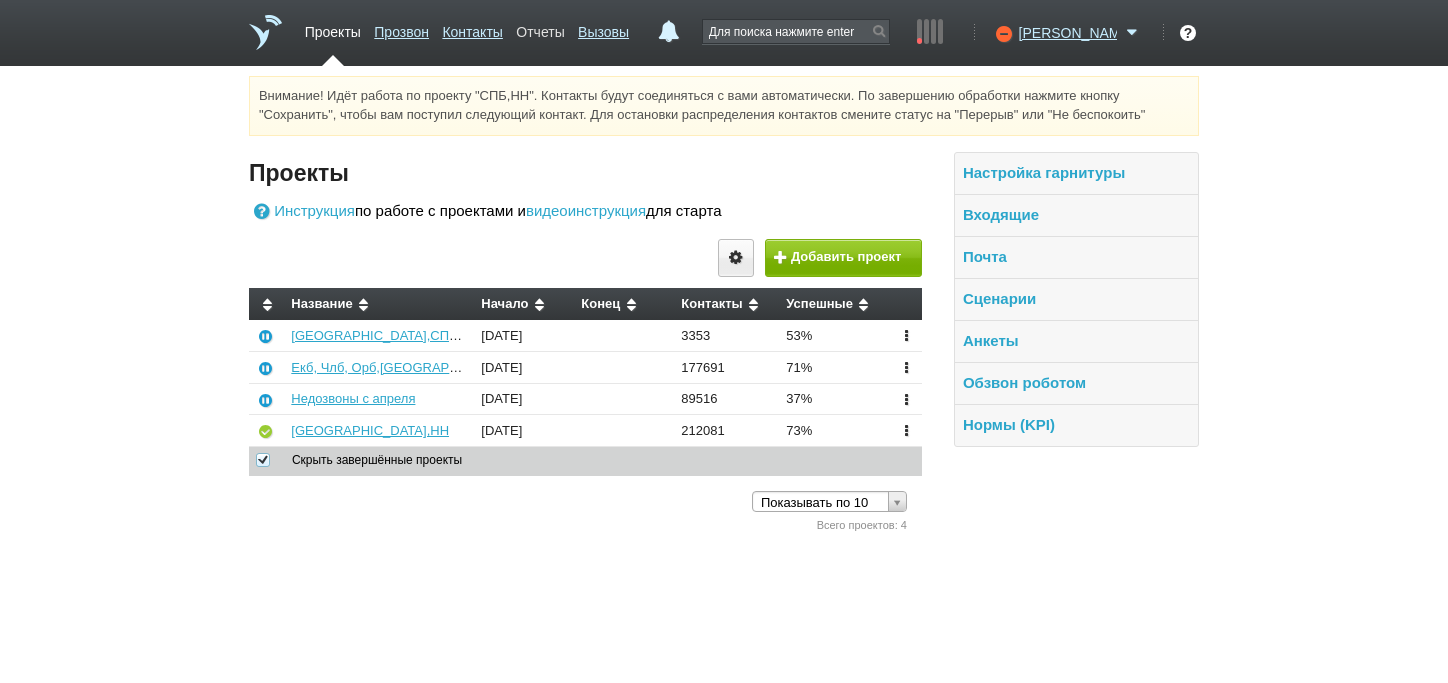 click on "Отчеты" at bounding box center (540, 28) 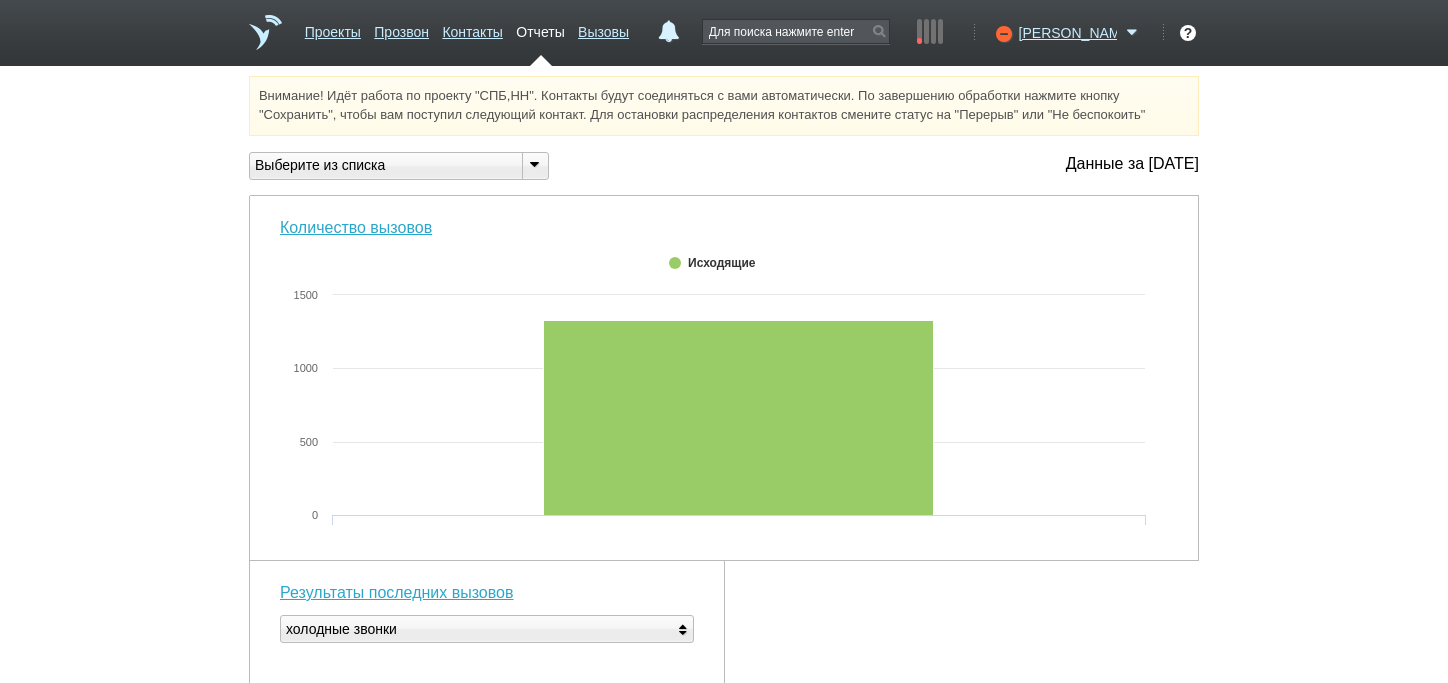 click at bounding box center [534, 164] 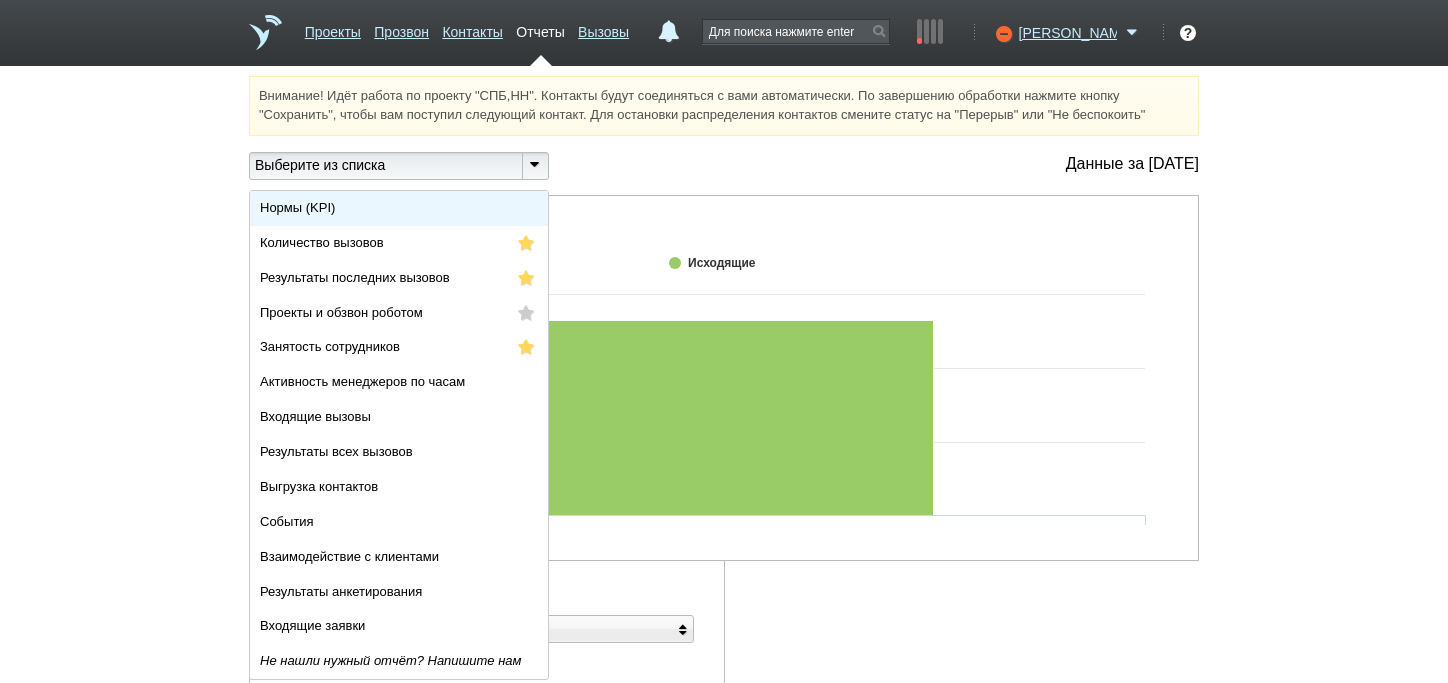 click on "Нормы (KPI)" at bounding box center (399, 208) 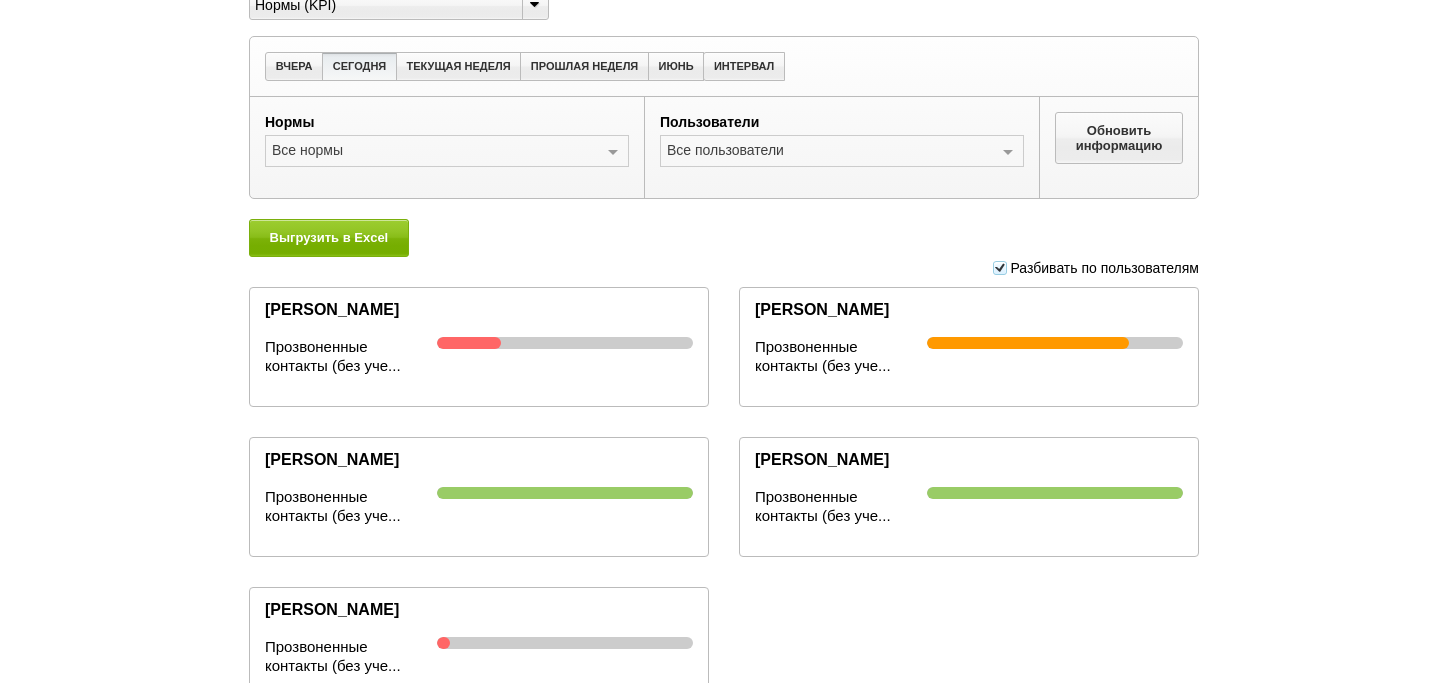 scroll, scrollTop: 0, scrollLeft: 0, axis: both 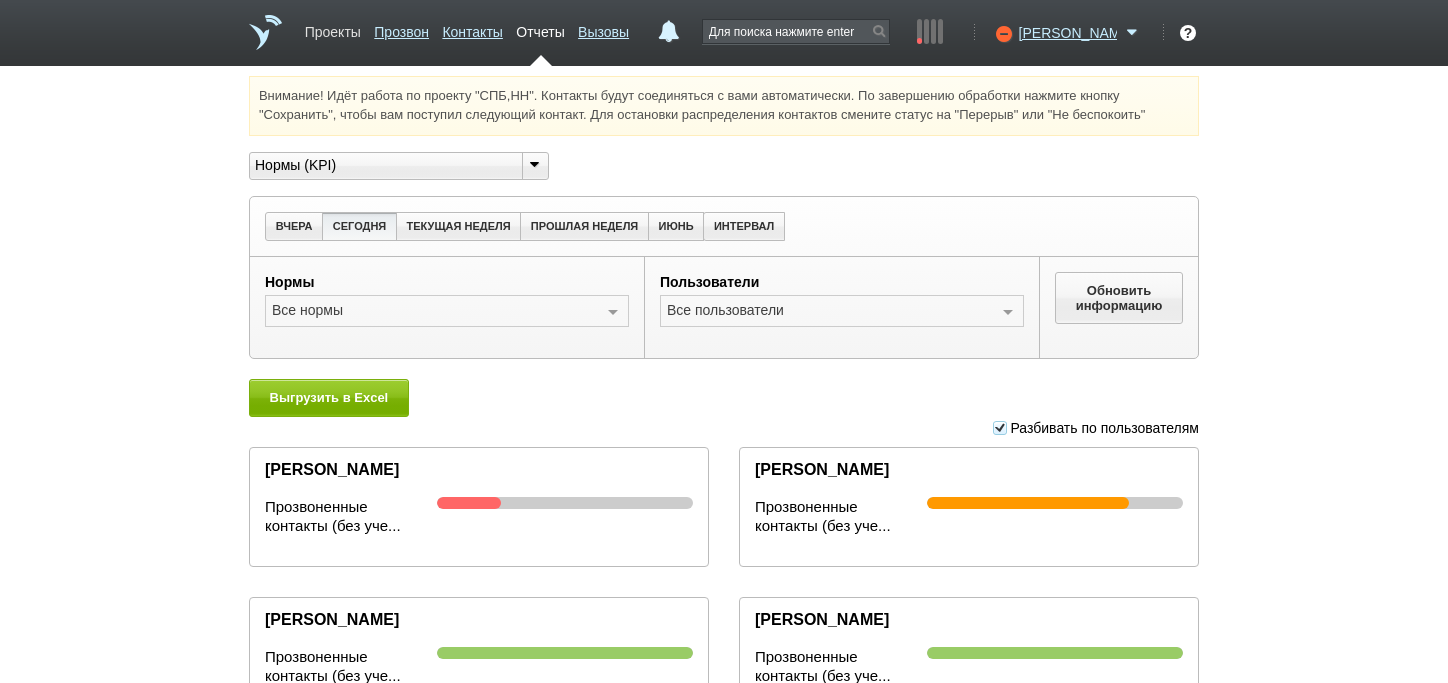 click on "Проекты" at bounding box center (333, 28) 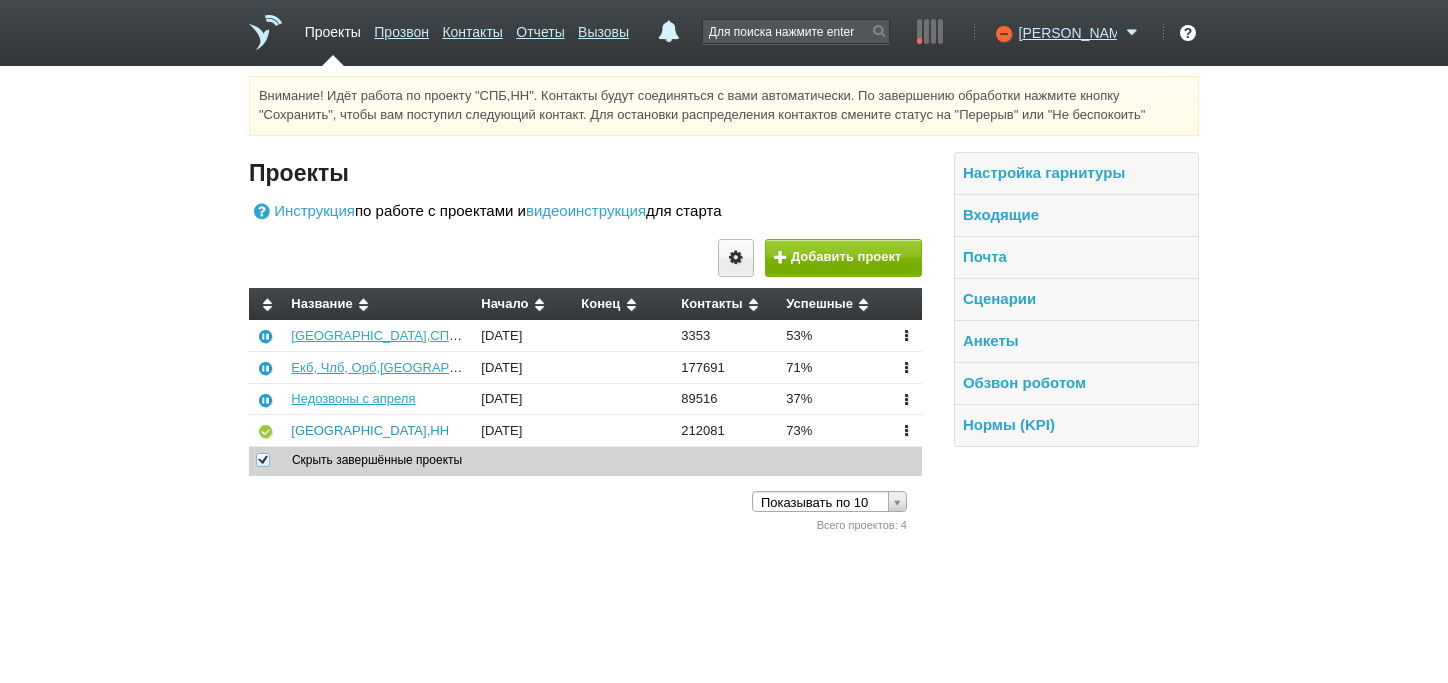 click on "[GEOGRAPHIC_DATA],НН" at bounding box center (370, 430) 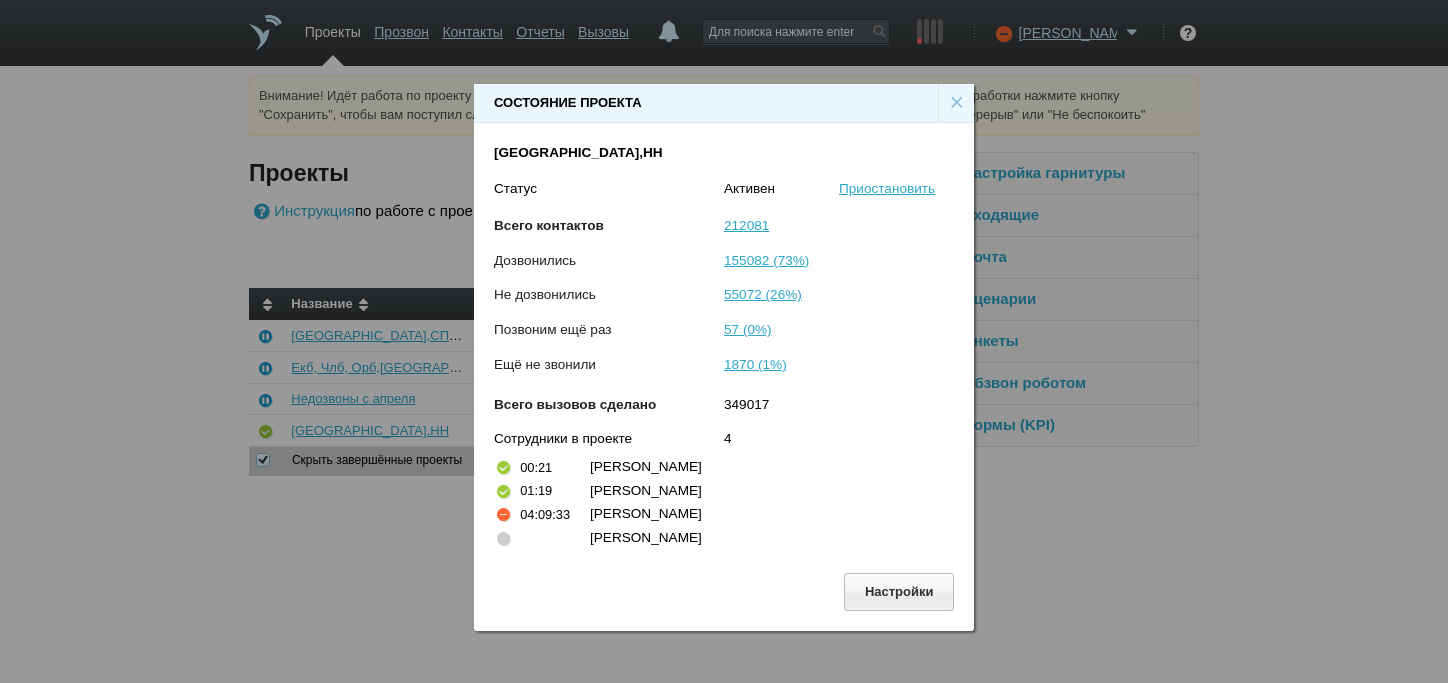 click on "×" at bounding box center (956, 103) 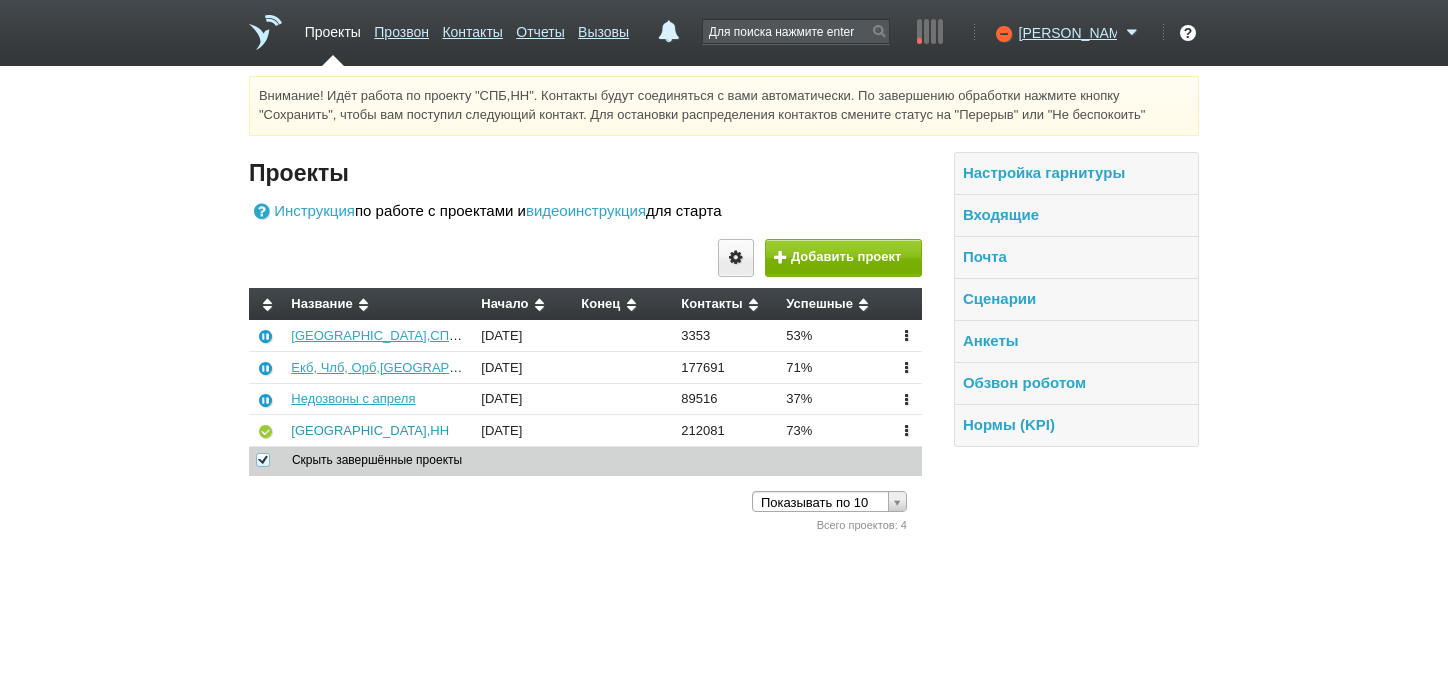 click on "[GEOGRAPHIC_DATA],НН" at bounding box center [370, 430] 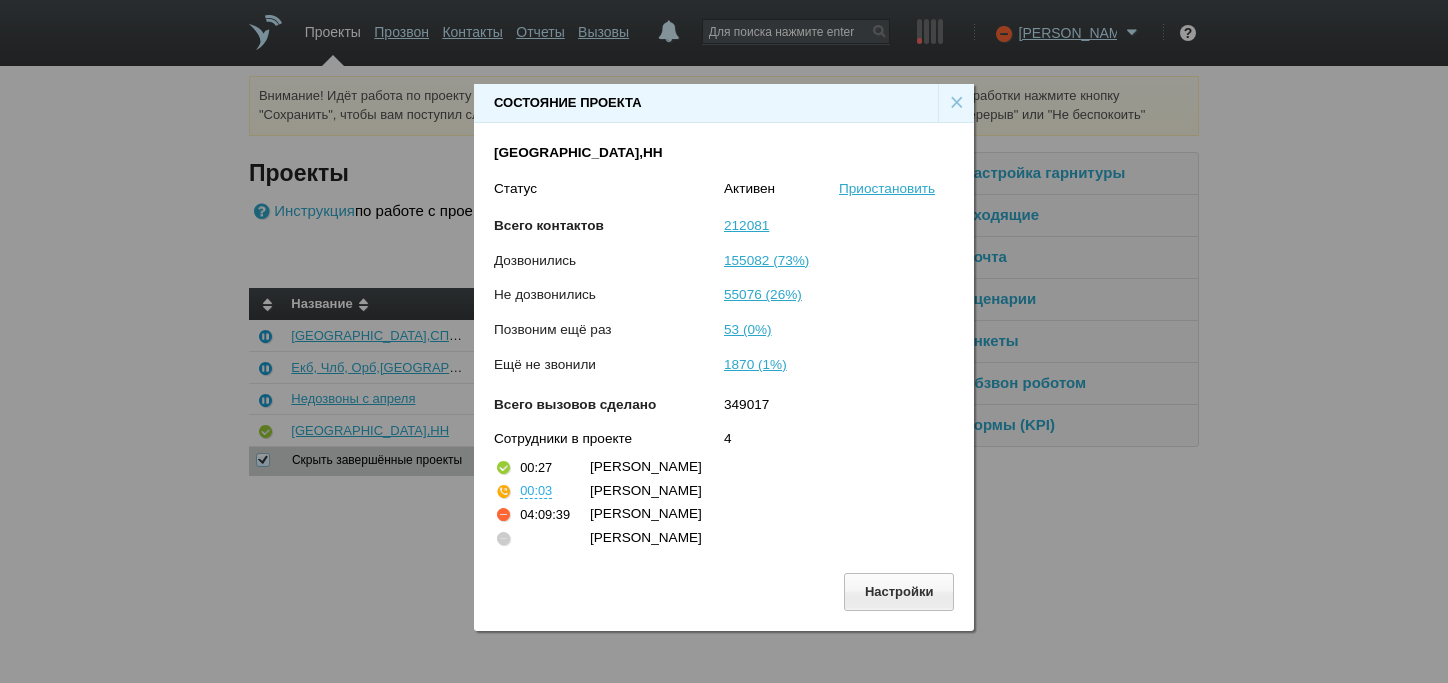 click on "×" at bounding box center (956, 103) 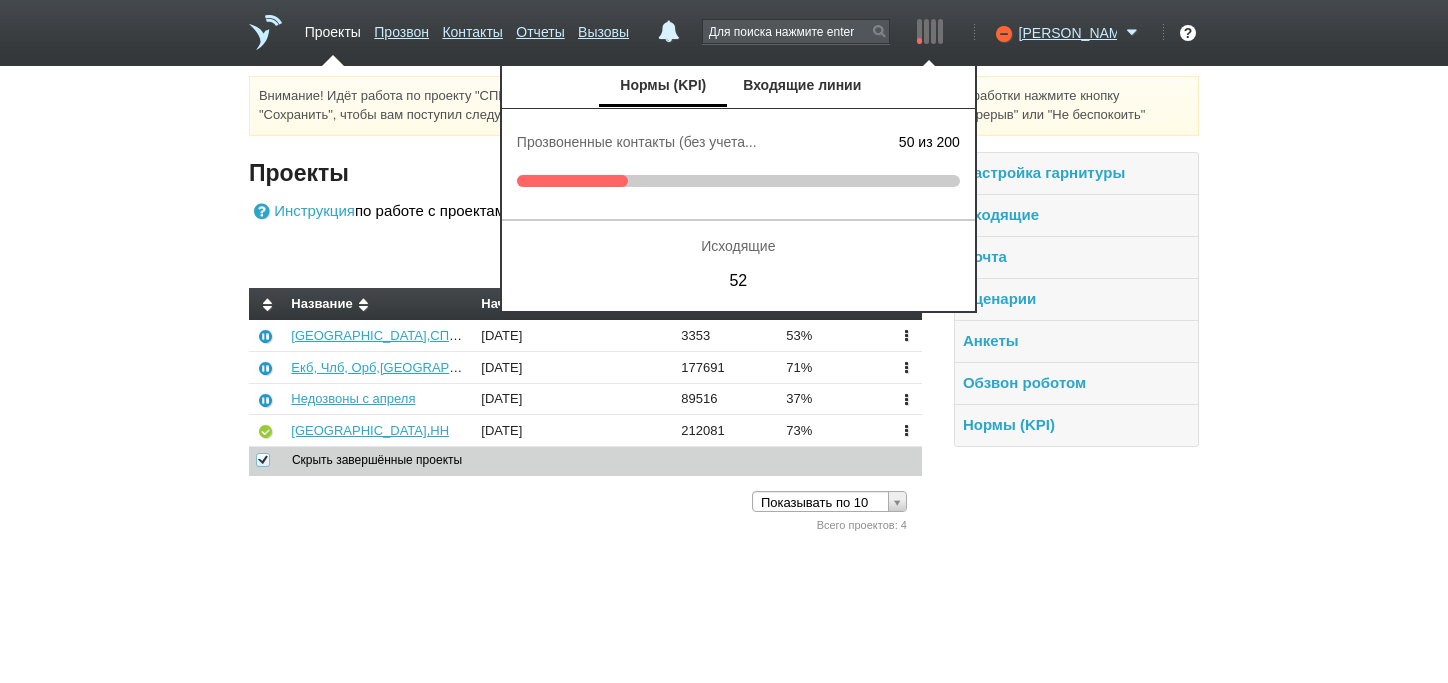 click on "Внимание! Идёт работа по проекту "СПБ,НН". Контакты будут соединяться с вами автоматически. По завершению обработки нажмите кнопку "Сохранить", чтобы вам поступил следующий контакт. Для остановки распределения контактов смените статус на "Перерыв" или "Не беспокоить"
Вы можете звонить напрямую из строки поиска - введите номер и нажмите "Позвонить"
Проекты
Инструкция  по работе с проектами и  видеоинструкция  для старта" at bounding box center (724, 306) 